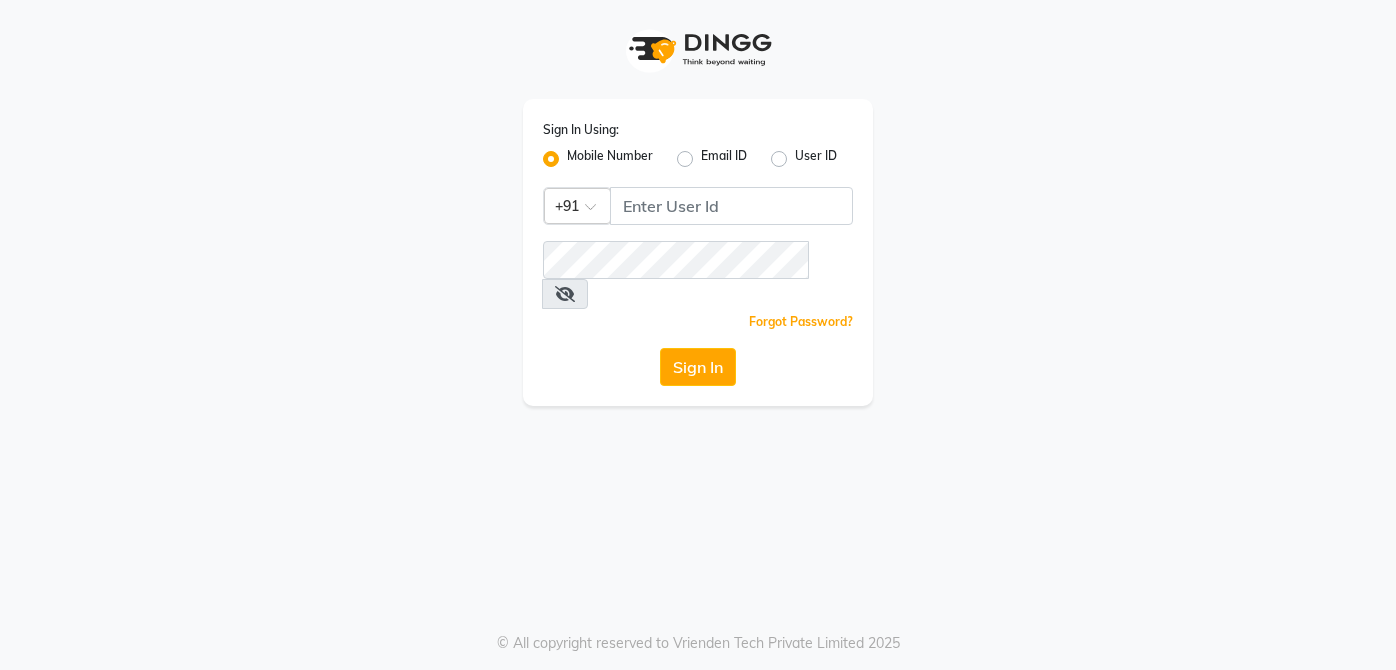 scroll, scrollTop: 0, scrollLeft: 0, axis: both 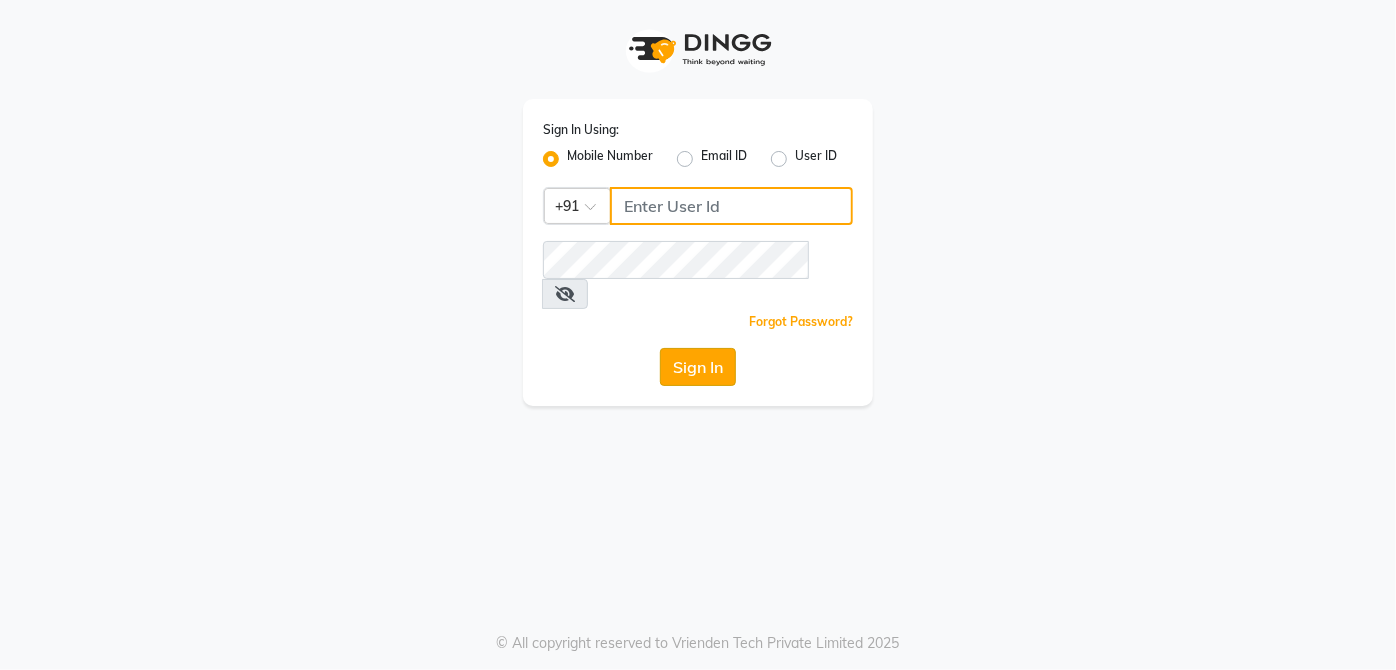 type on "9770614598" 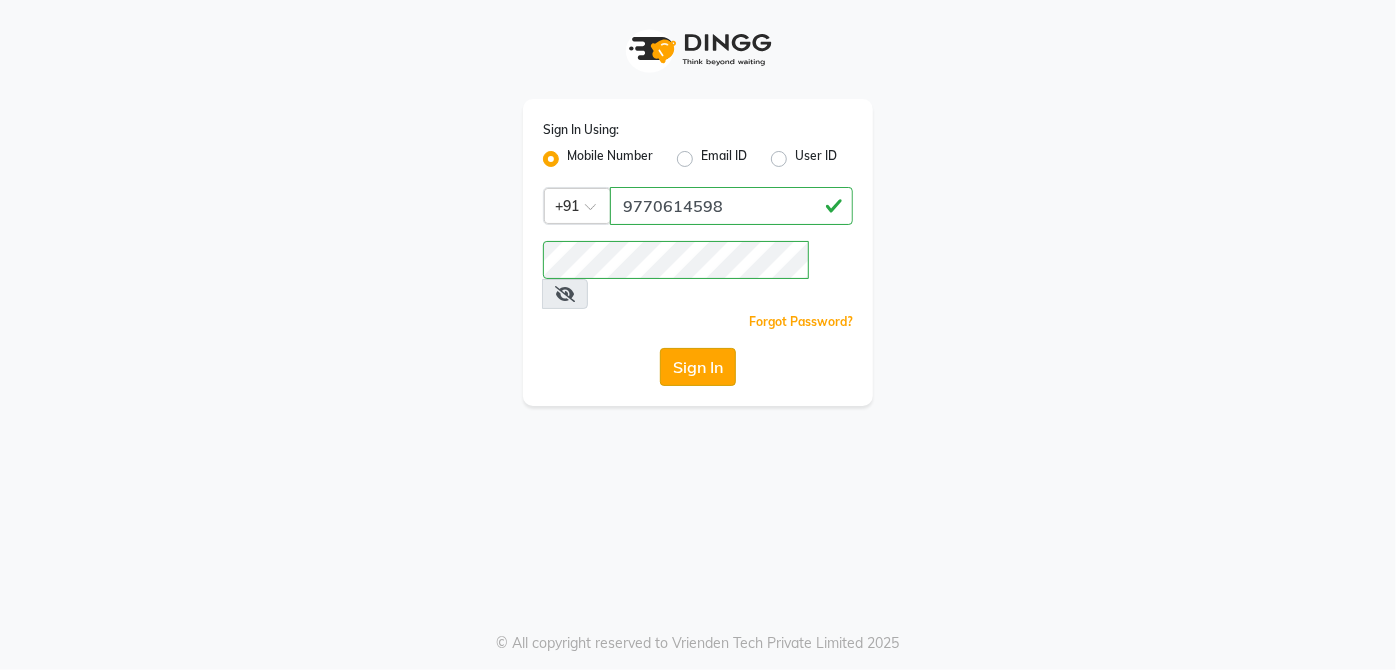 click on "Sign In" 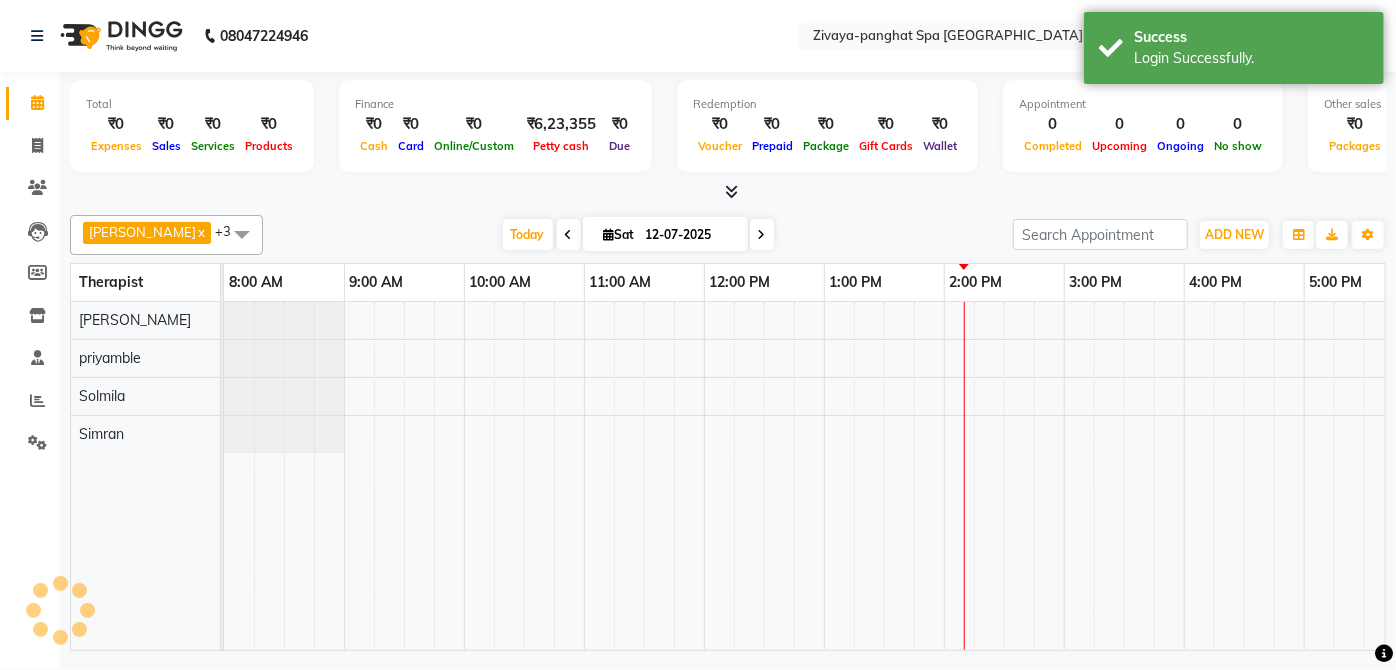 scroll, scrollTop: 0, scrollLeft: 0, axis: both 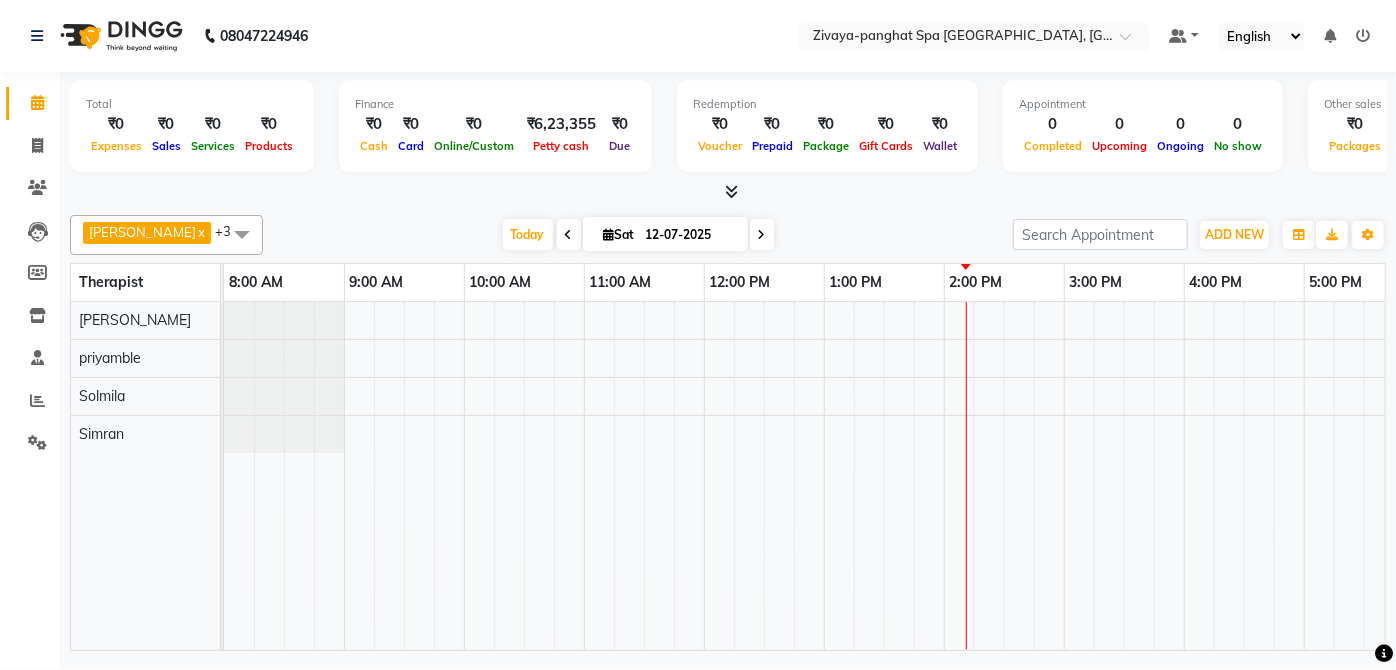 click at bounding box center [1124, 476] 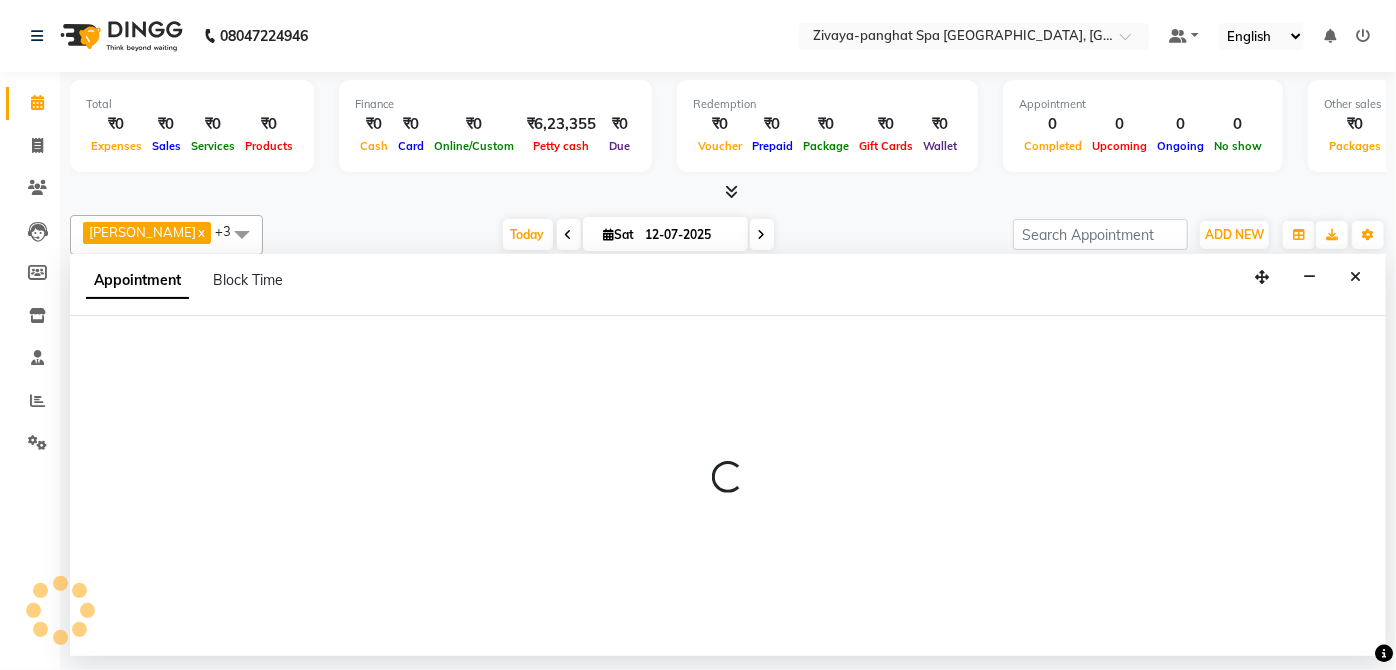 select on "54828" 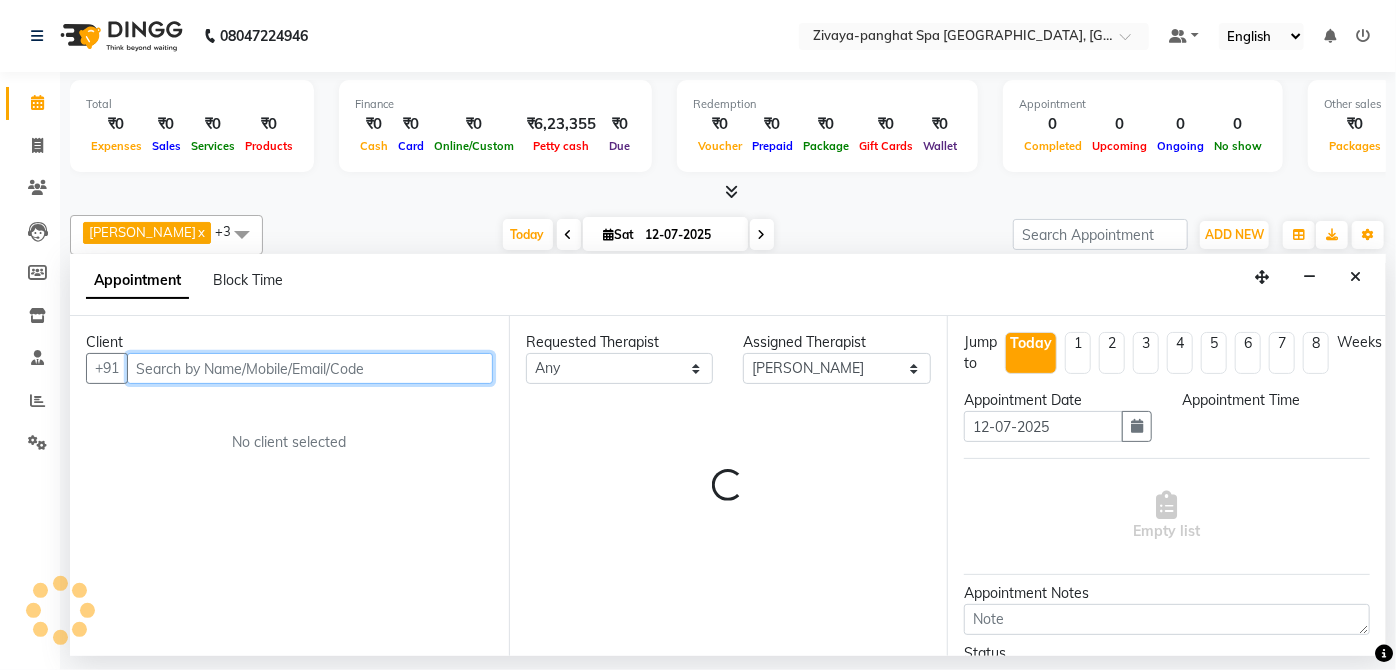 select on "735" 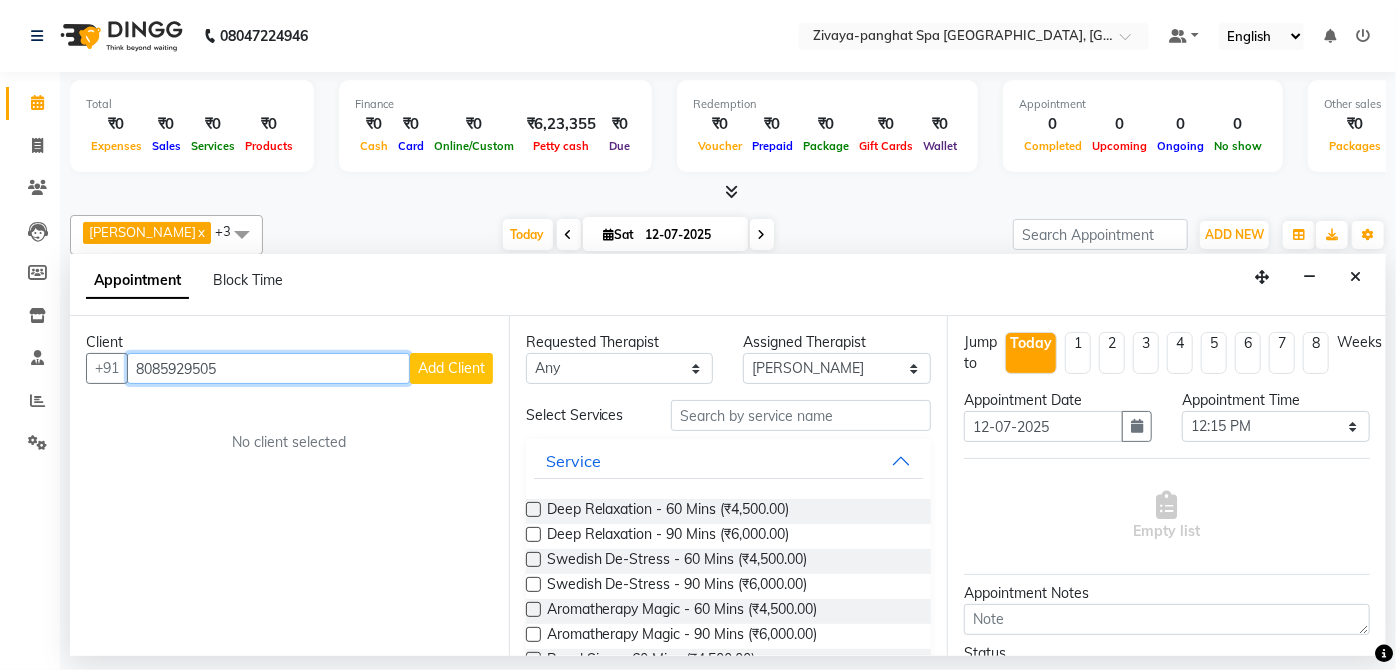 type on "8085929505" 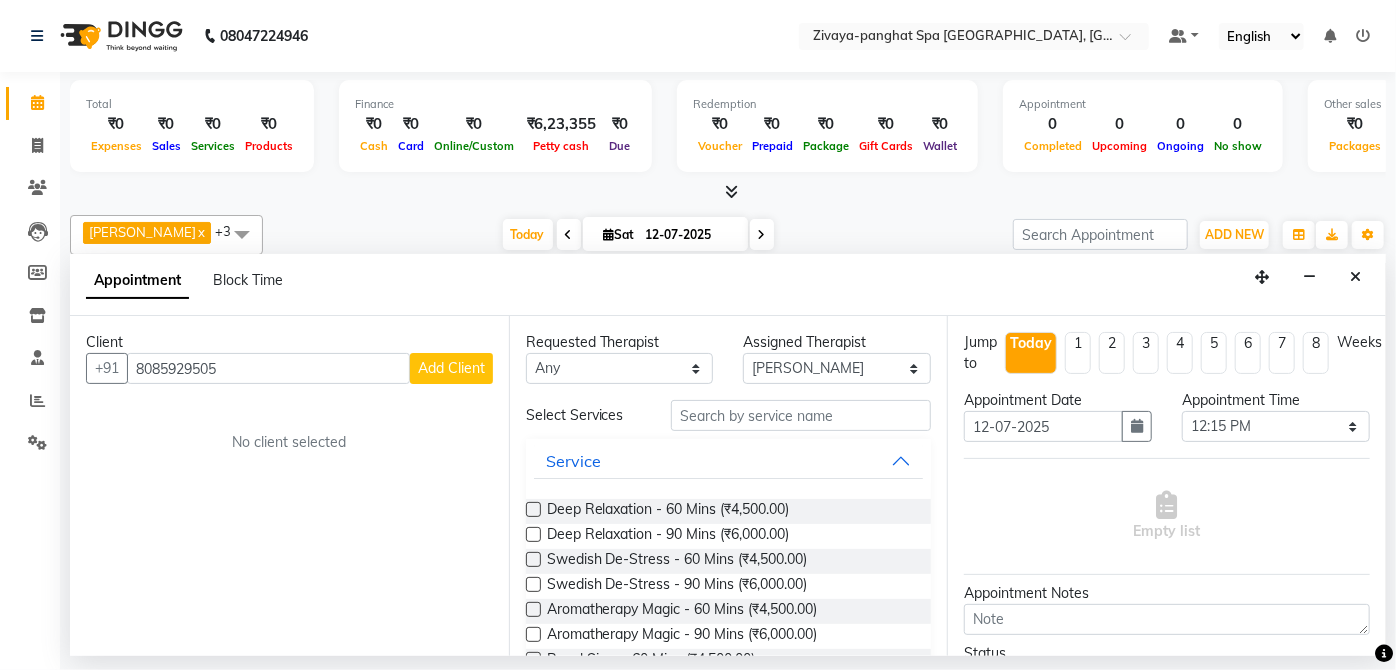click on "Add Client" at bounding box center (451, 368) 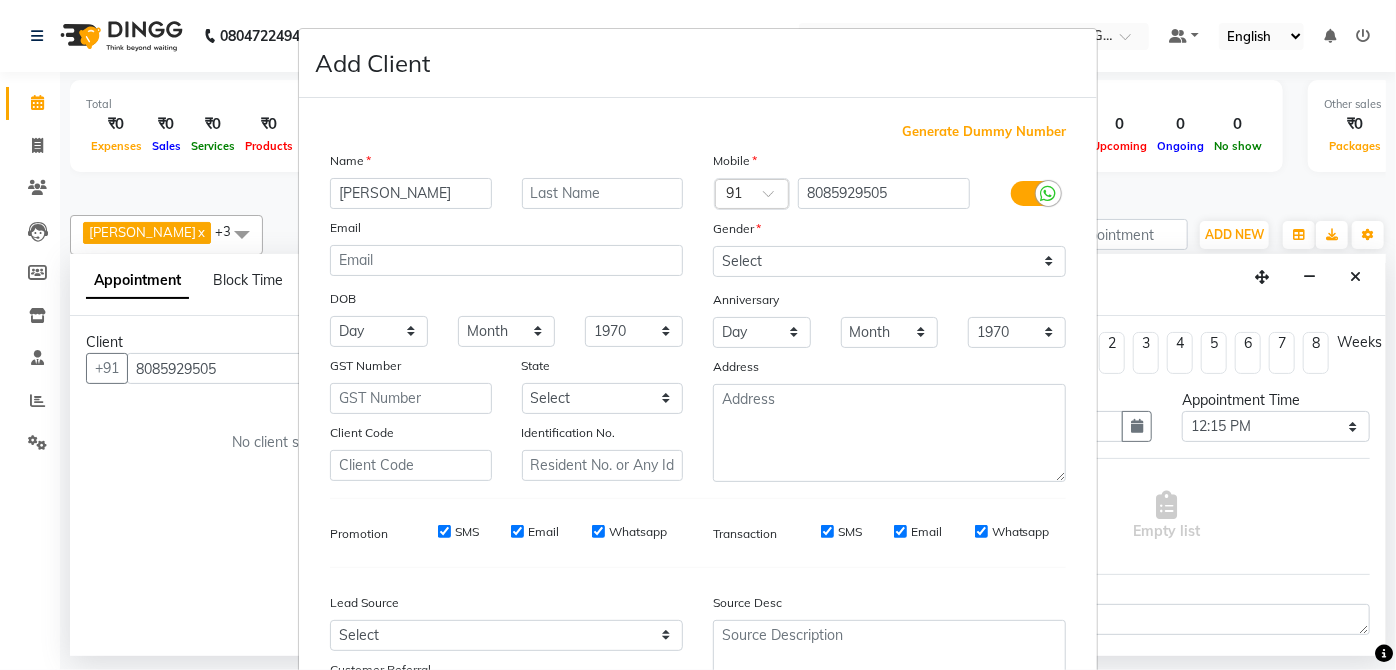 type on "[PERSON_NAME]" 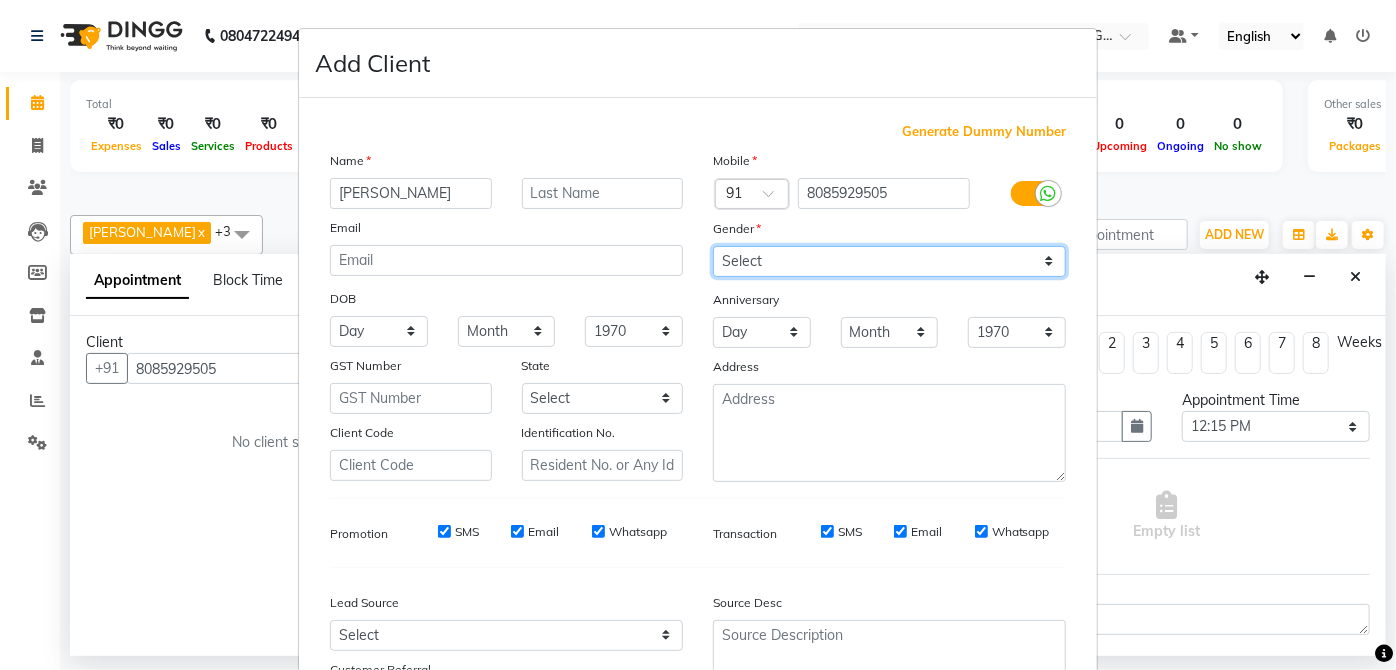 click on "Select [DEMOGRAPHIC_DATA] [DEMOGRAPHIC_DATA] Other Prefer Not To Say" at bounding box center (889, 261) 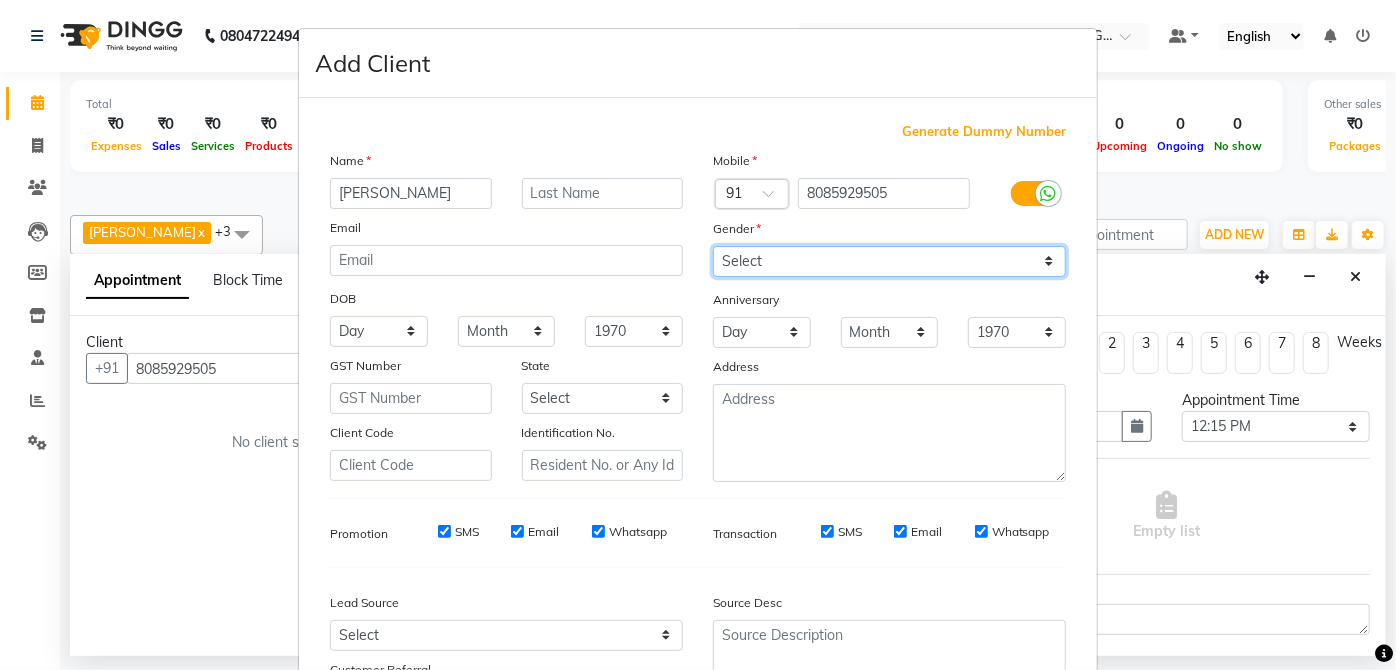 select on "[DEMOGRAPHIC_DATA]" 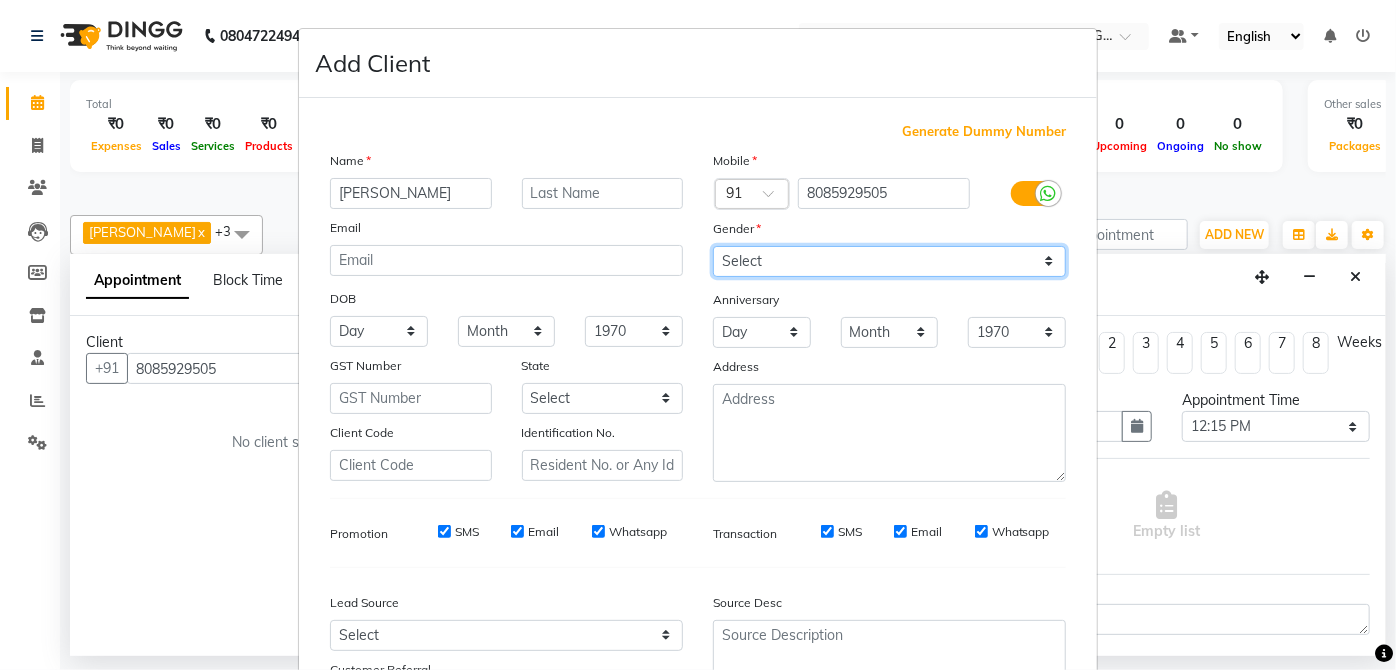 click on "Select [DEMOGRAPHIC_DATA] [DEMOGRAPHIC_DATA] Other Prefer Not To Say" at bounding box center [889, 261] 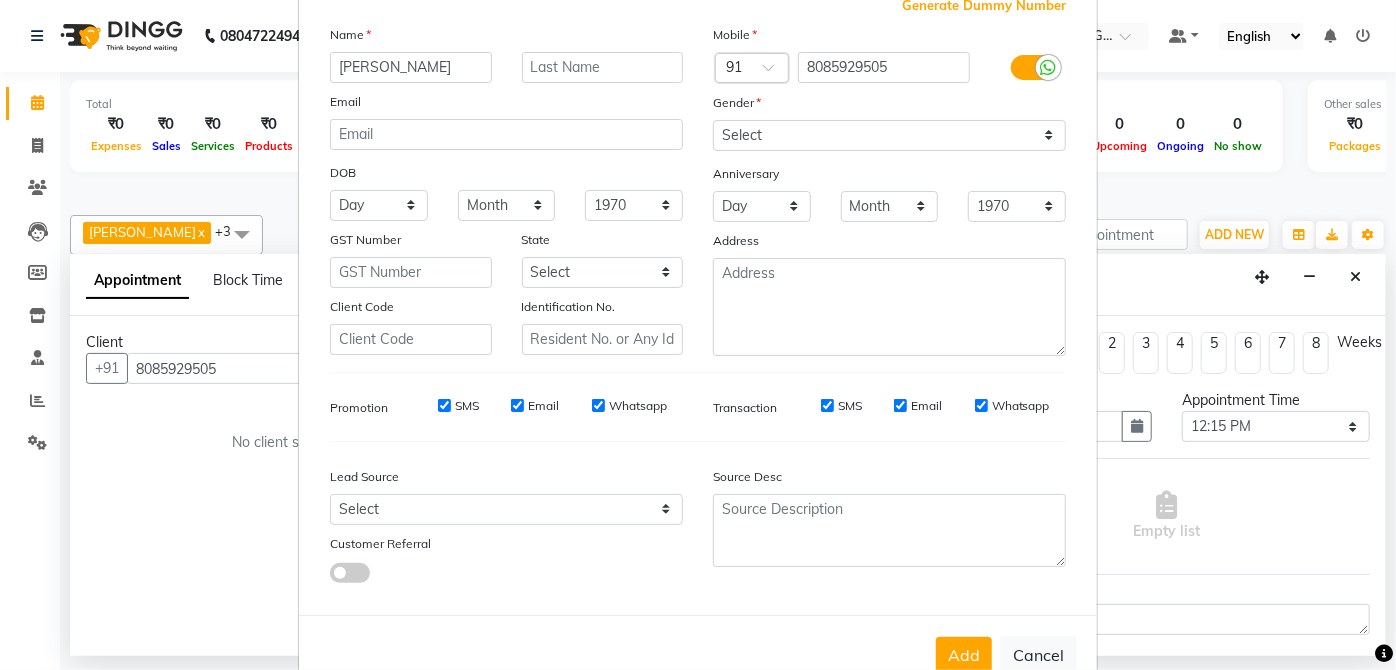 scroll, scrollTop: 176, scrollLeft: 0, axis: vertical 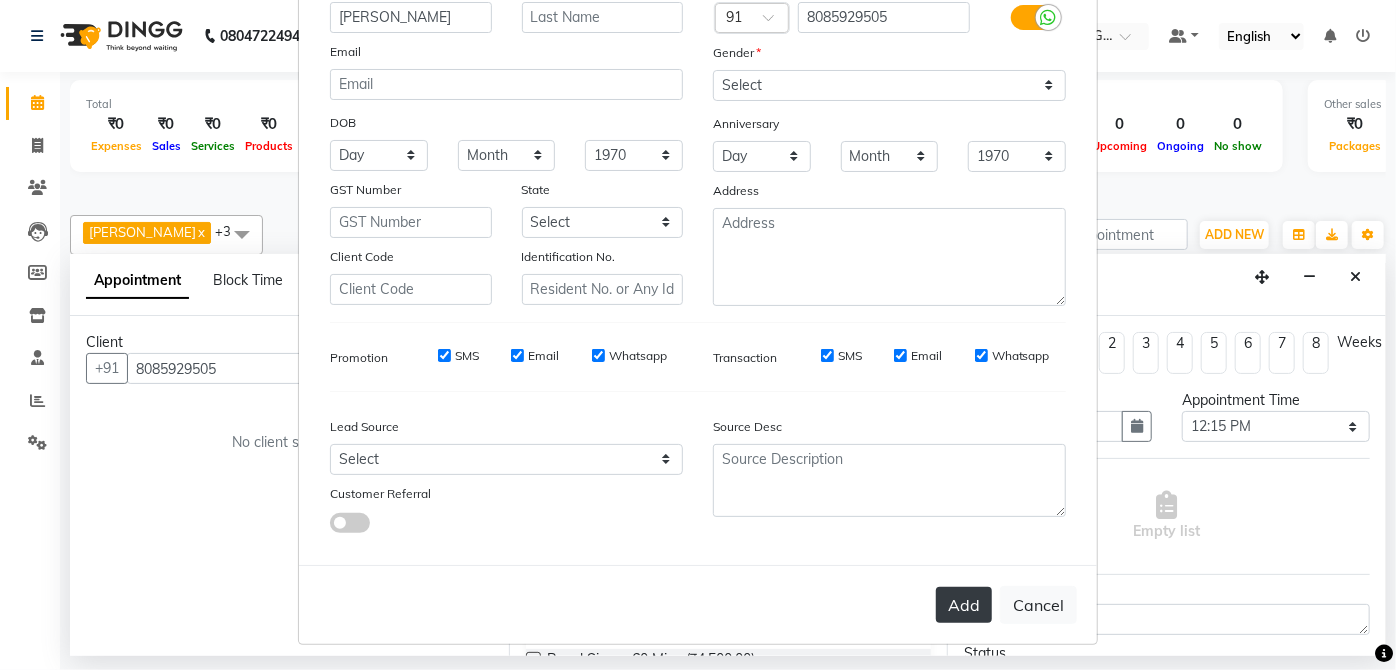 click on "Add" at bounding box center [964, 605] 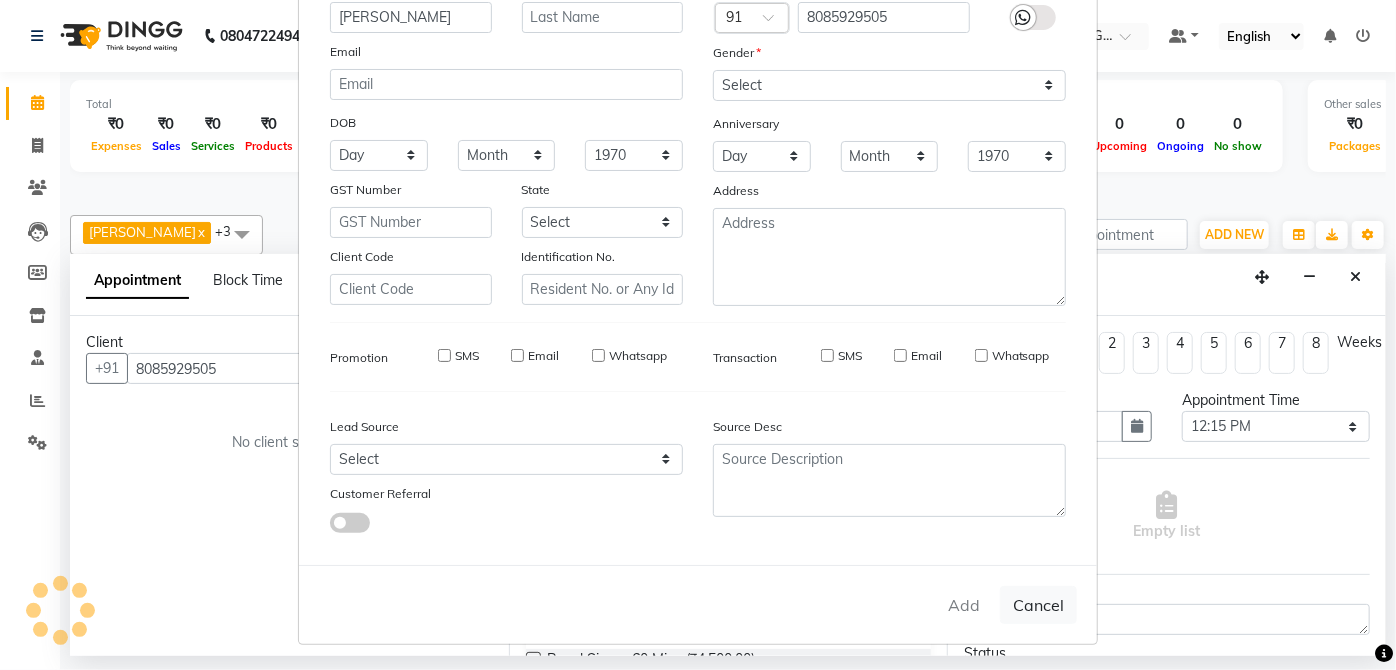 type 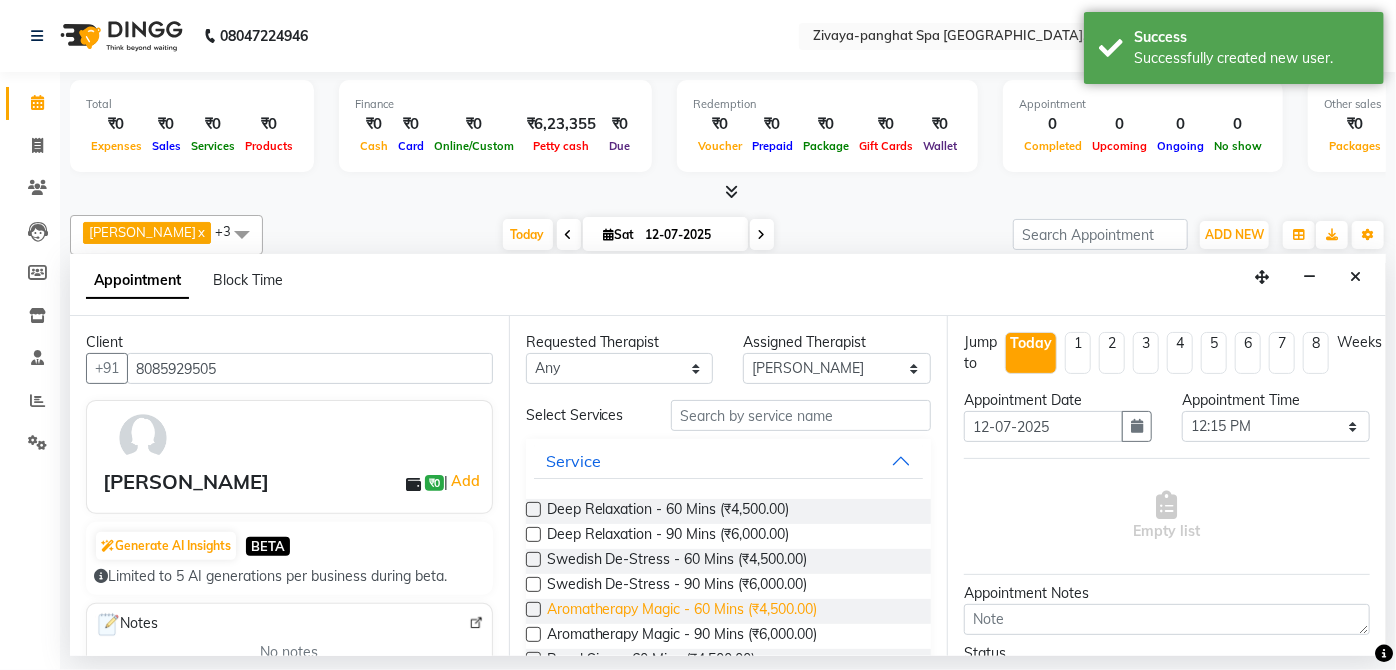 click on "Aromatherapy Magic - 60 Mins (₹4,500.00)" at bounding box center [682, 611] 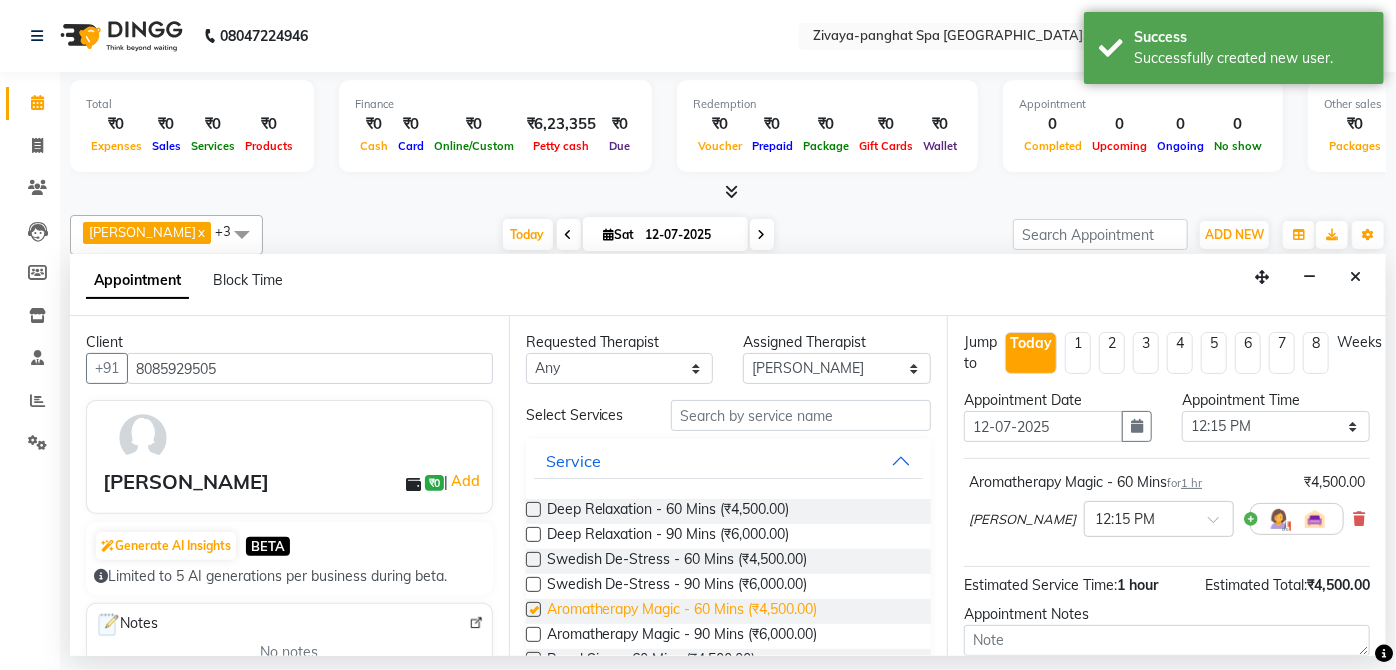 checkbox on "false" 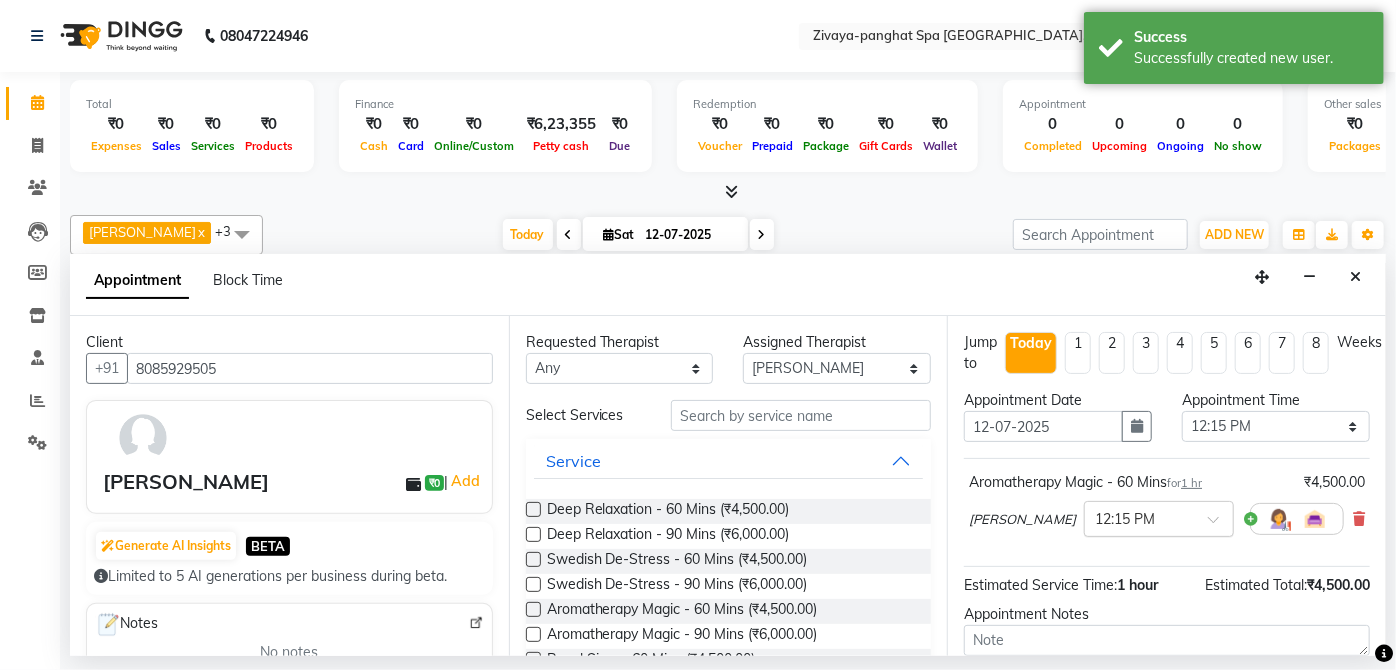 click at bounding box center (1220, 525) 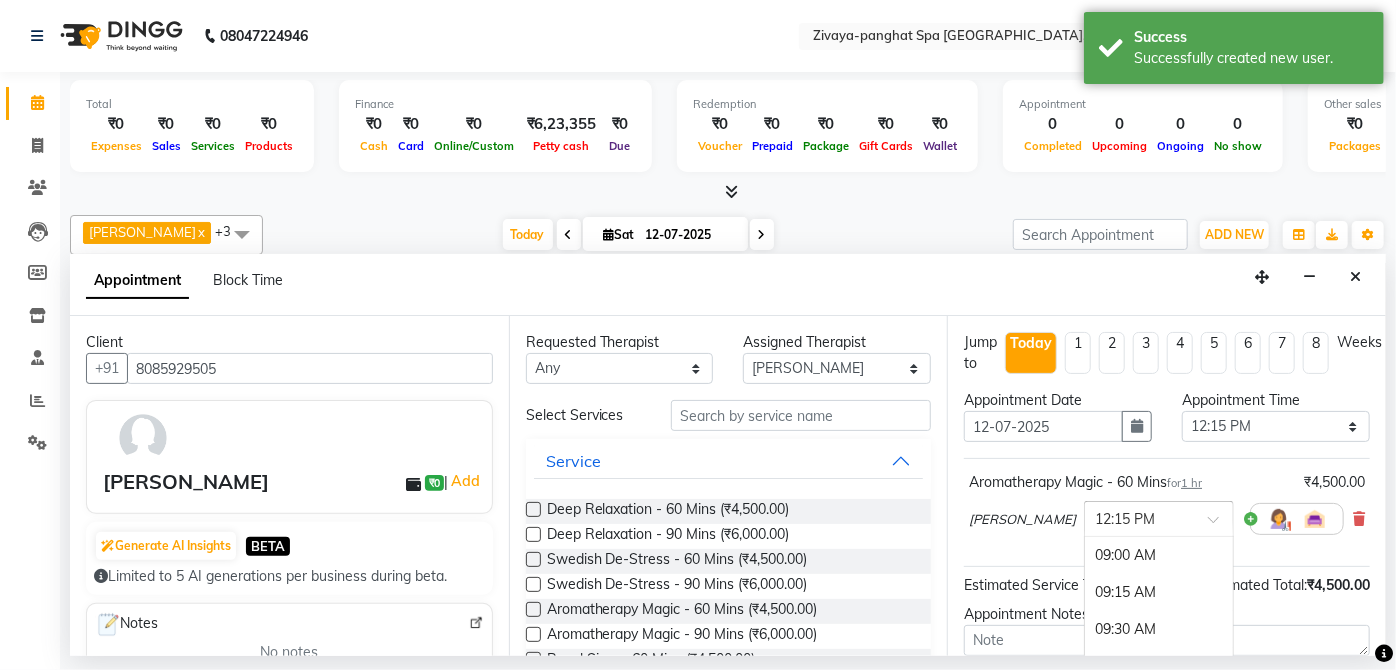 scroll, scrollTop: 480, scrollLeft: 0, axis: vertical 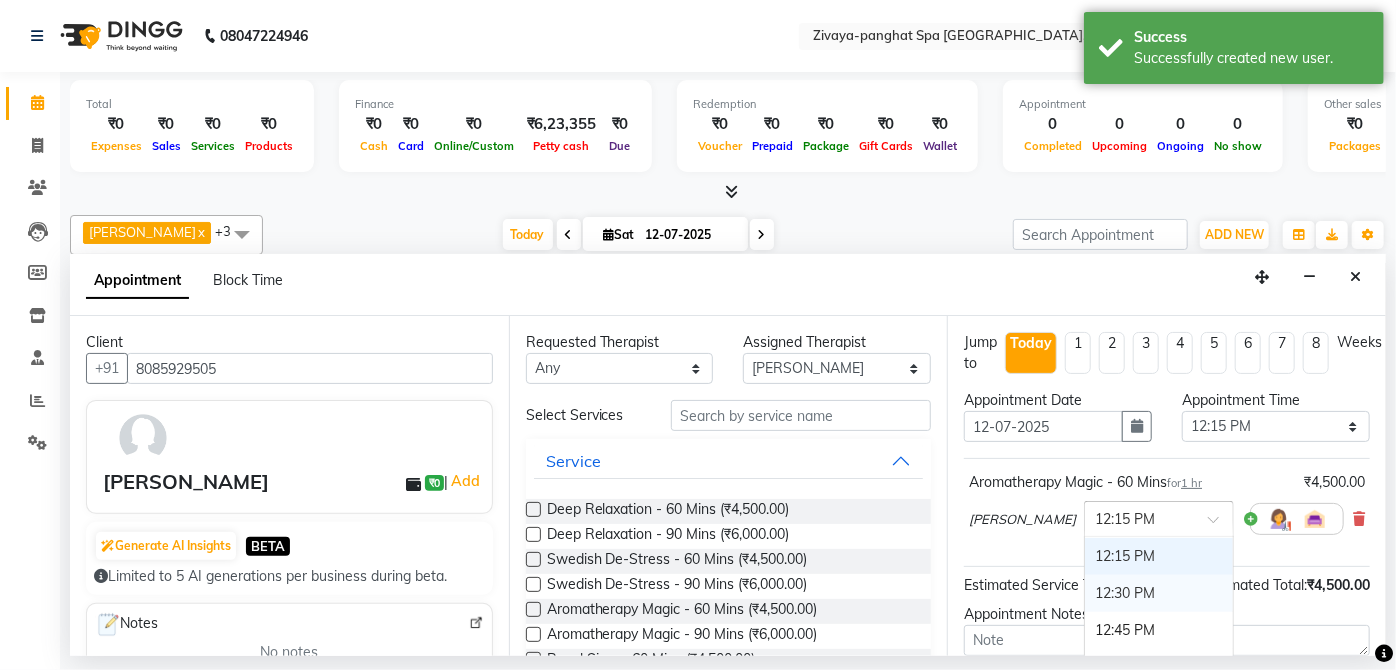 click on "12:30 PM" at bounding box center [1159, 593] 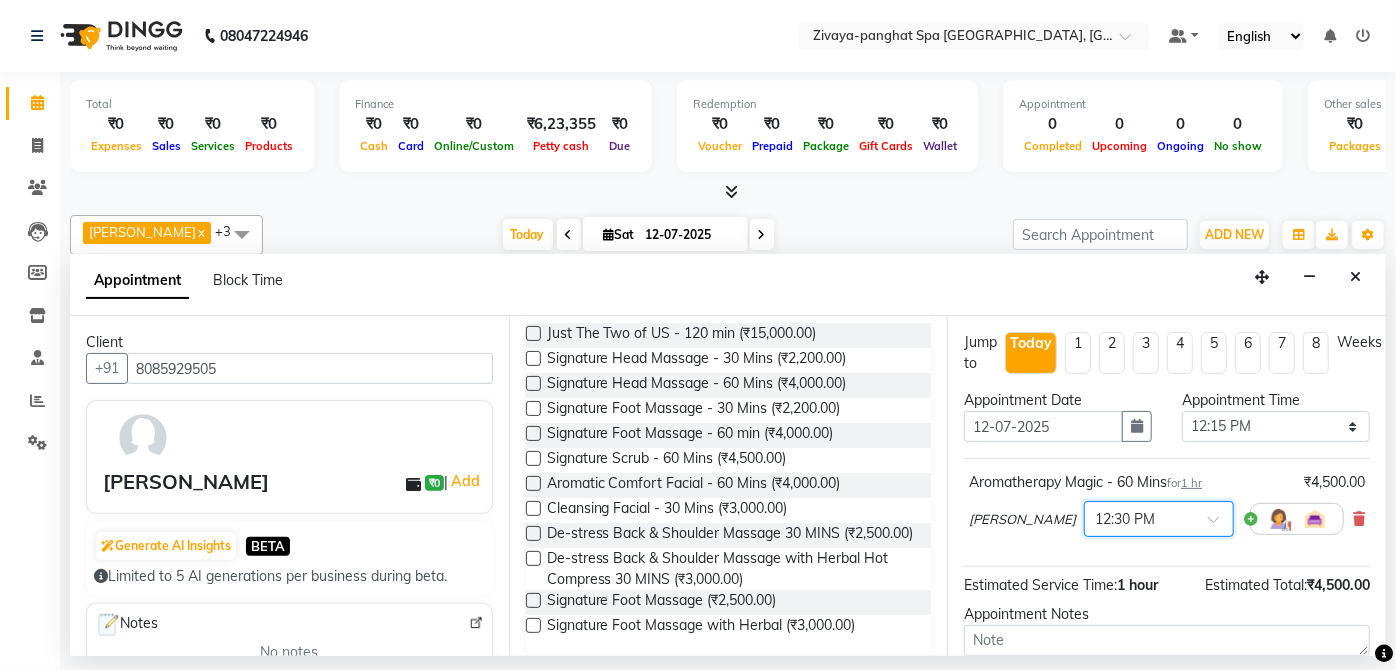 scroll, scrollTop: 557, scrollLeft: 0, axis: vertical 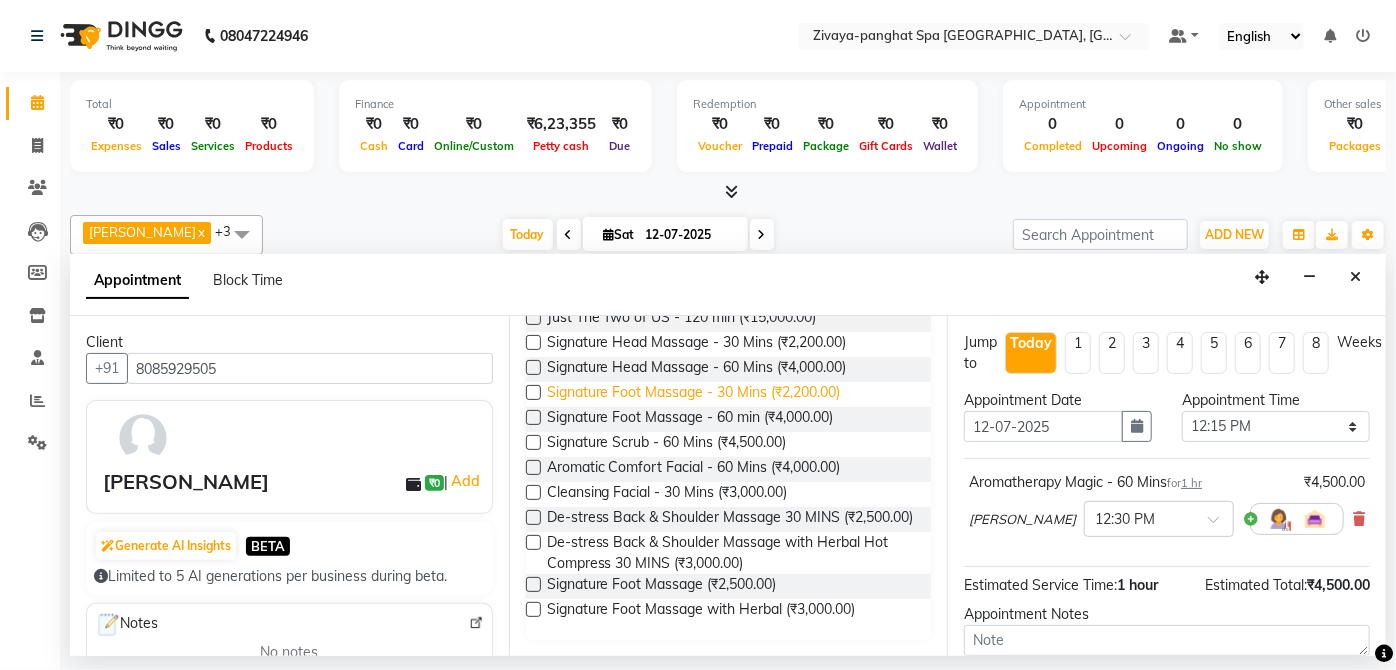 click on "Signature Foot Massage - 30 Mins (₹2,200.00)" at bounding box center (694, 394) 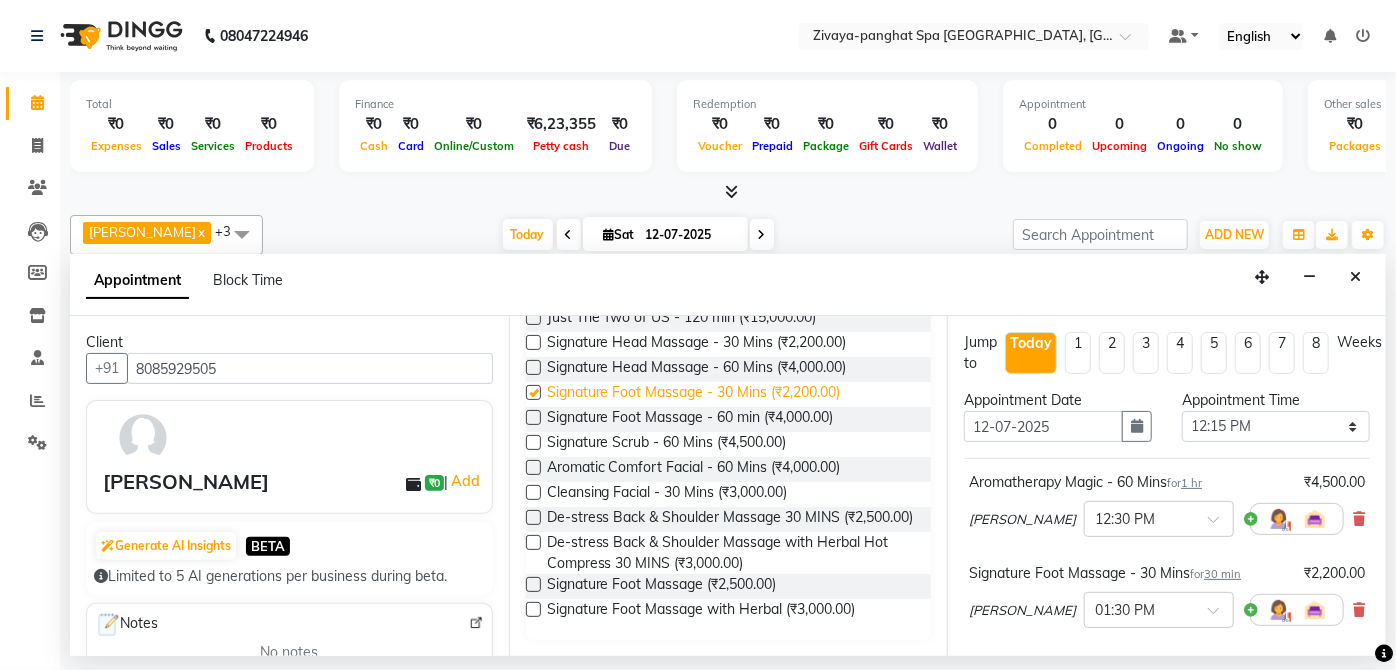 checkbox on "false" 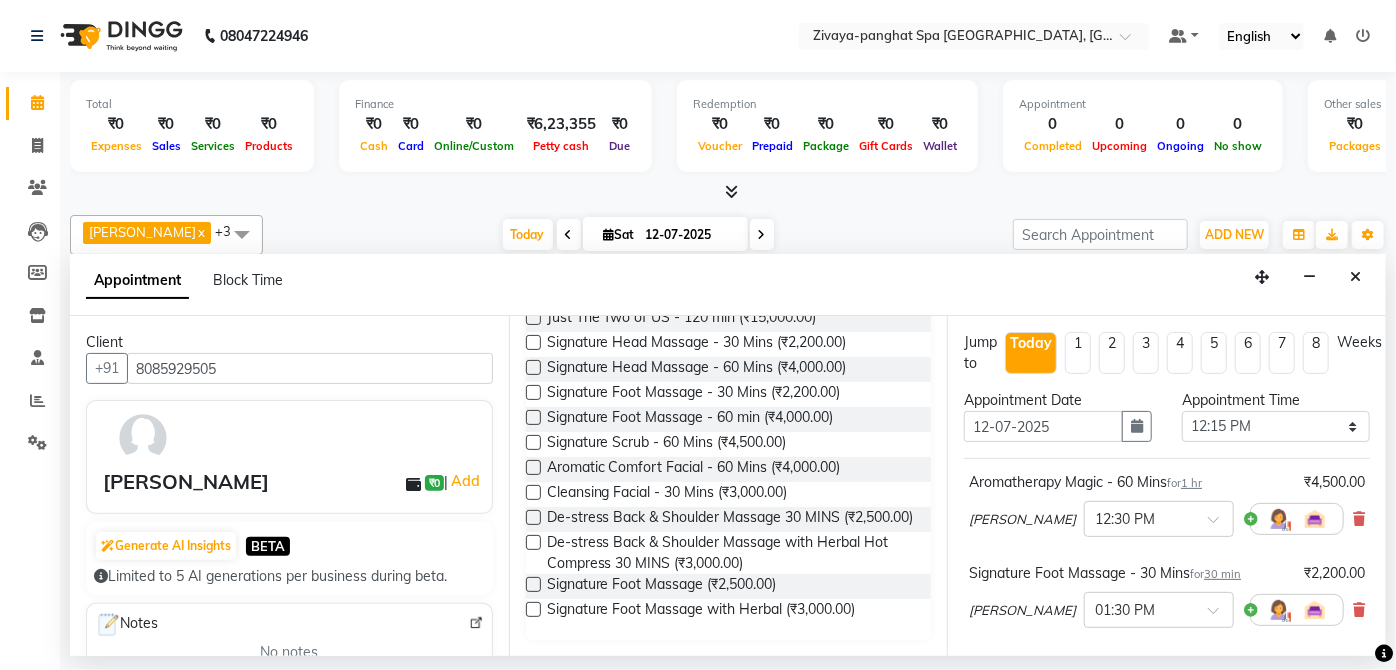 click on "Jump to [DATE] 1 2 3 4 5 6 7 8 Weeks Appointment Date [DATE] Appointment Time Select 09:00 AM 09:15 AM 09:30 AM 09:45 AM 10:00 AM 10:15 AM 10:30 AM 10:45 AM 11:00 AM 11:15 AM 11:30 AM 11:45 AM 12:00 PM 12:15 PM 12:30 PM 12:45 PM 01:00 PM 01:15 PM 01:30 PM 01:45 PM 02:00 PM 02:15 PM 02:30 PM 02:45 PM 03:00 PM 03:15 PM 03:30 PM 03:45 PM 04:00 PM 04:15 PM 04:30 PM 04:45 PM 05:00 PM 05:15 PM 05:30 PM 05:45 PM 06:00 PM 06:15 PM 06:30 PM 06:45 PM 07:00 PM 07:15 PM 07:30 PM 07:45 PM 08:00 PM 08:15 PM 08:30 PM 08:45 PM 09:00 PM 09:15 PM 09:30 PM 09:45 PM 10:00 PM Aromatherapy Magic - 60 Mins   for  1 hr ₹4,500.00 [PERSON_NAME] × 12:30 PM Signature Foot Massage - 30 Mins   for  30 min ₹2,200.00 [PERSON_NAME] × 01:30 PM Estimated Service Time:  1 hour 30 minutes Estimated Total:  ₹6,700.00 Appointment Notes Status Select TENTATIVE CONFIRM CHECK-IN UPCOMING Merge Services of Same therapist Send Appointment Details On SMS Email  Book" at bounding box center (1166, 486) 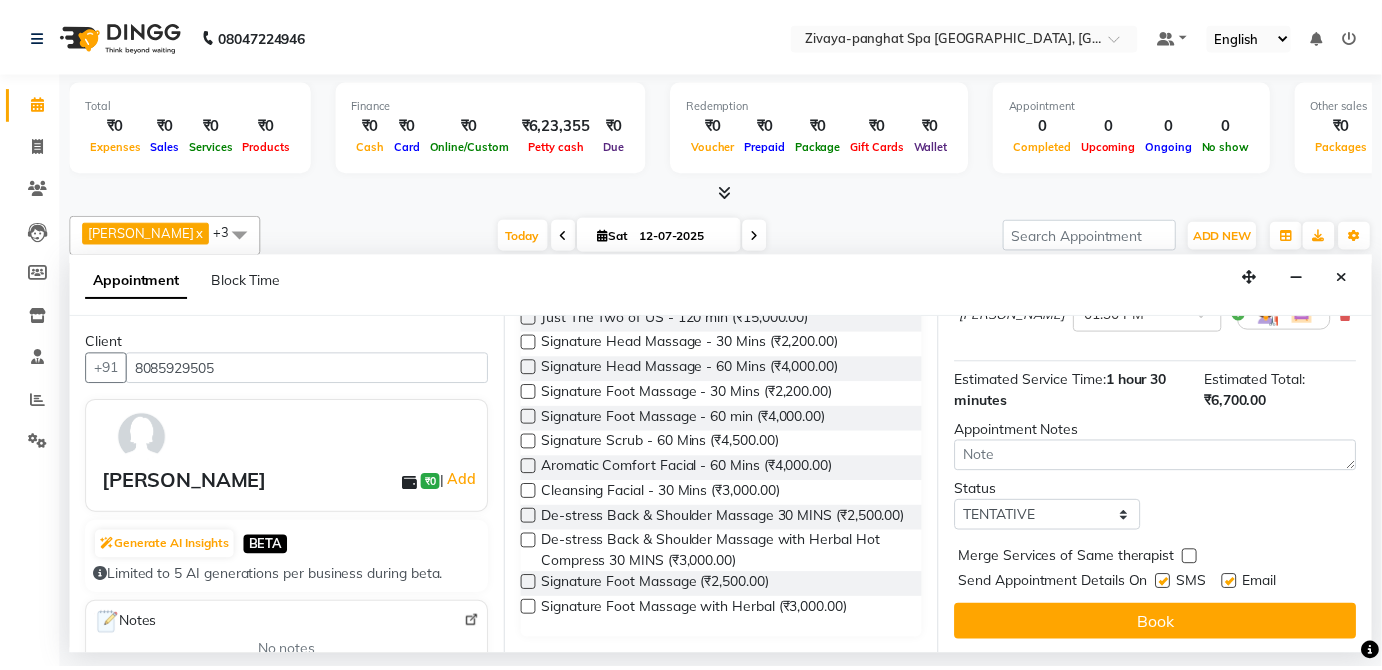 scroll, scrollTop: 296, scrollLeft: 6, axis: both 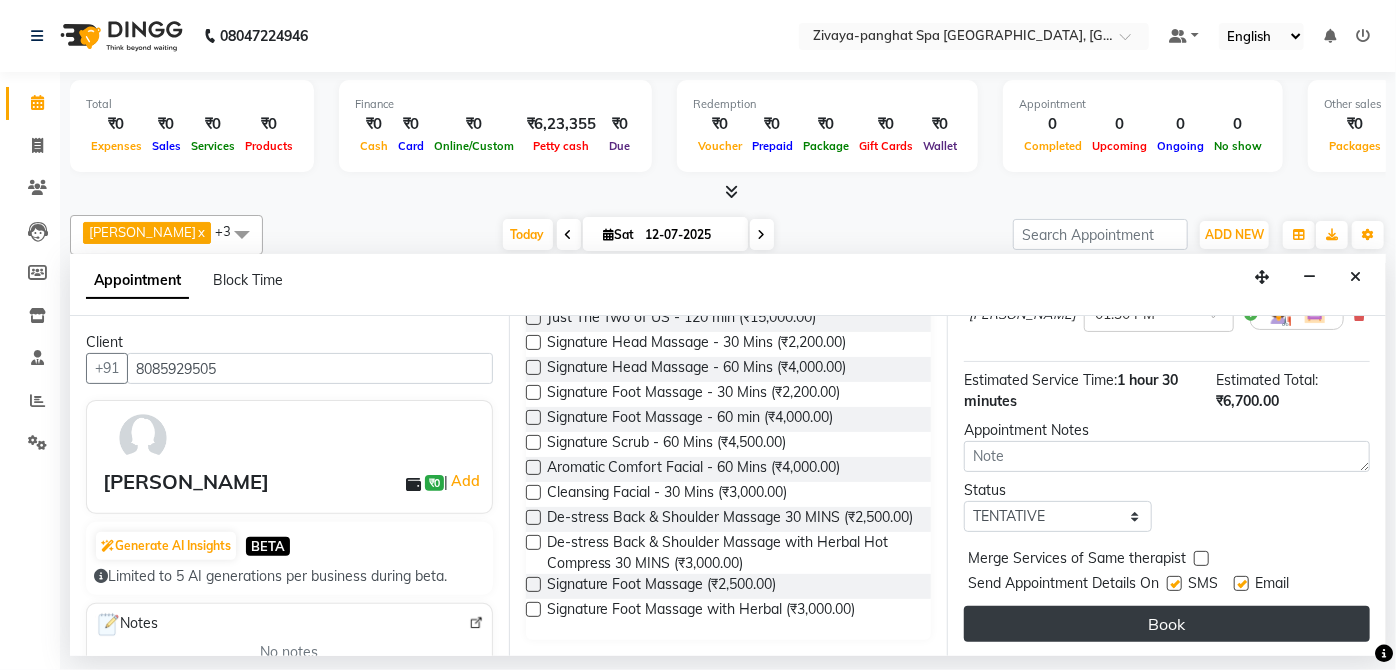 click on "Book" at bounding box center (1167, 624) 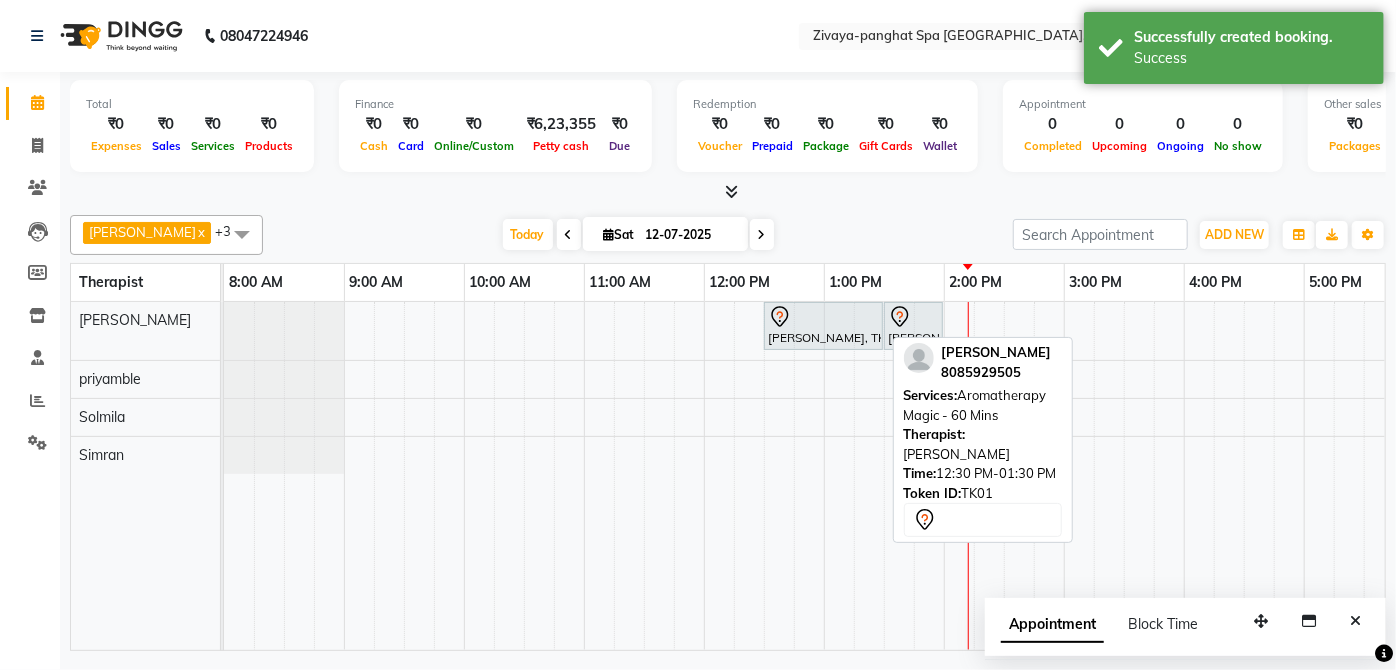click at bounding box center (823, 317) 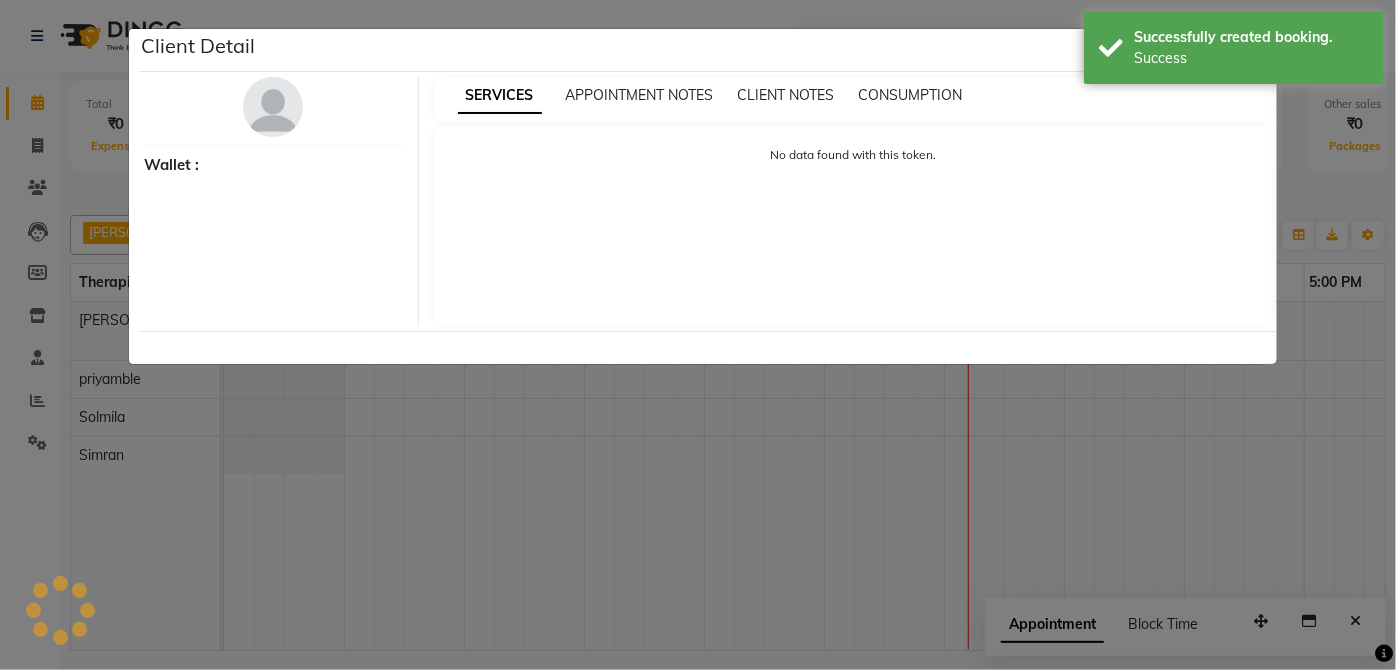 select on "7" 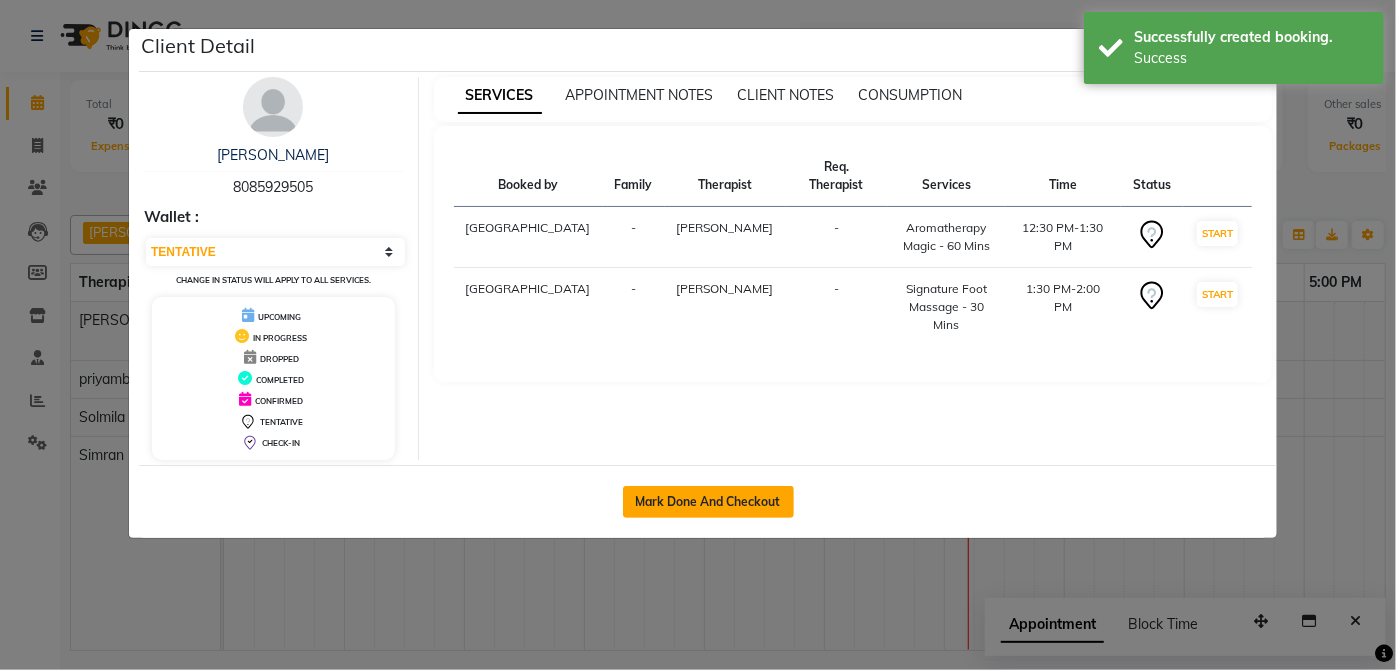 click on "Mark Done And Checkout" 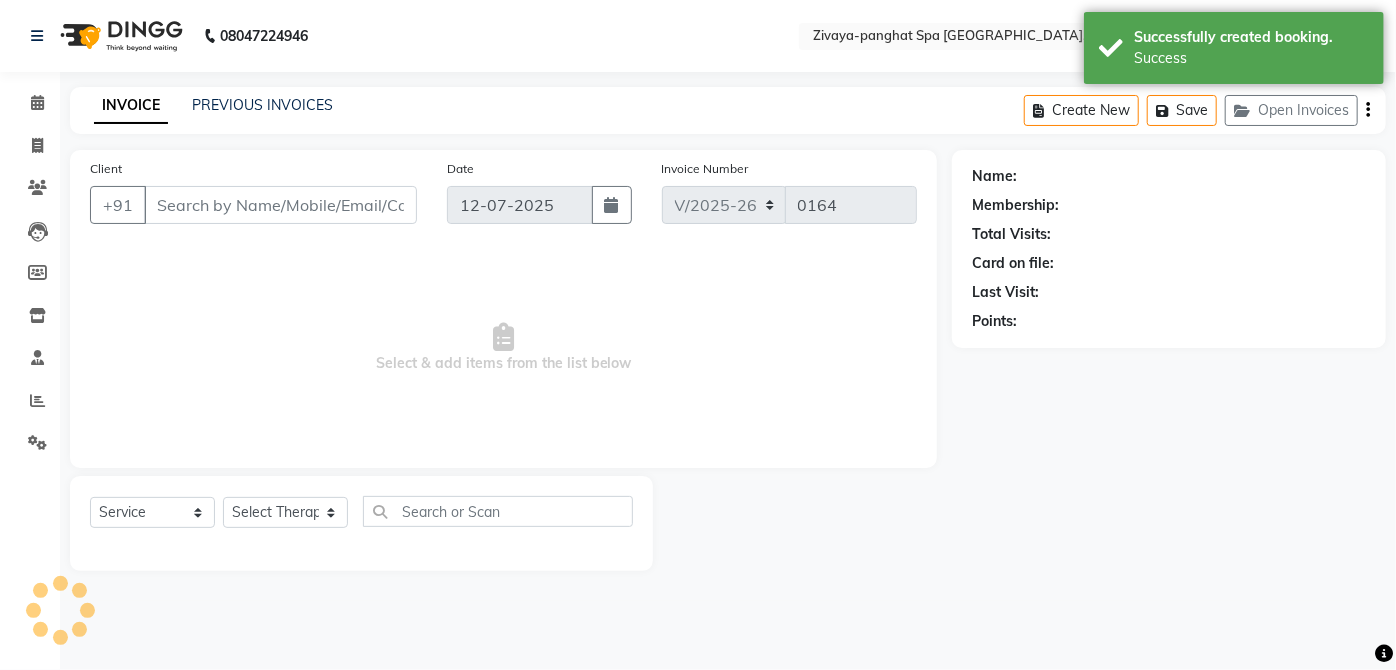 type on "8085929505" 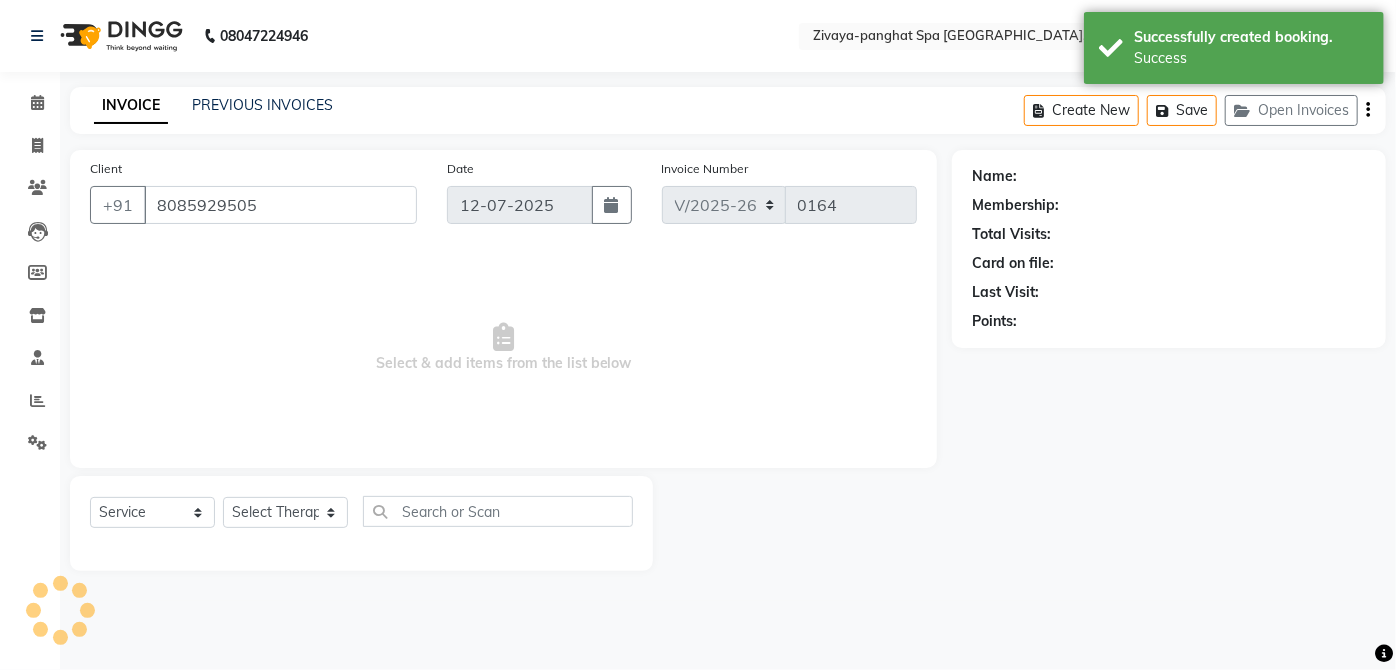 select on "54828" 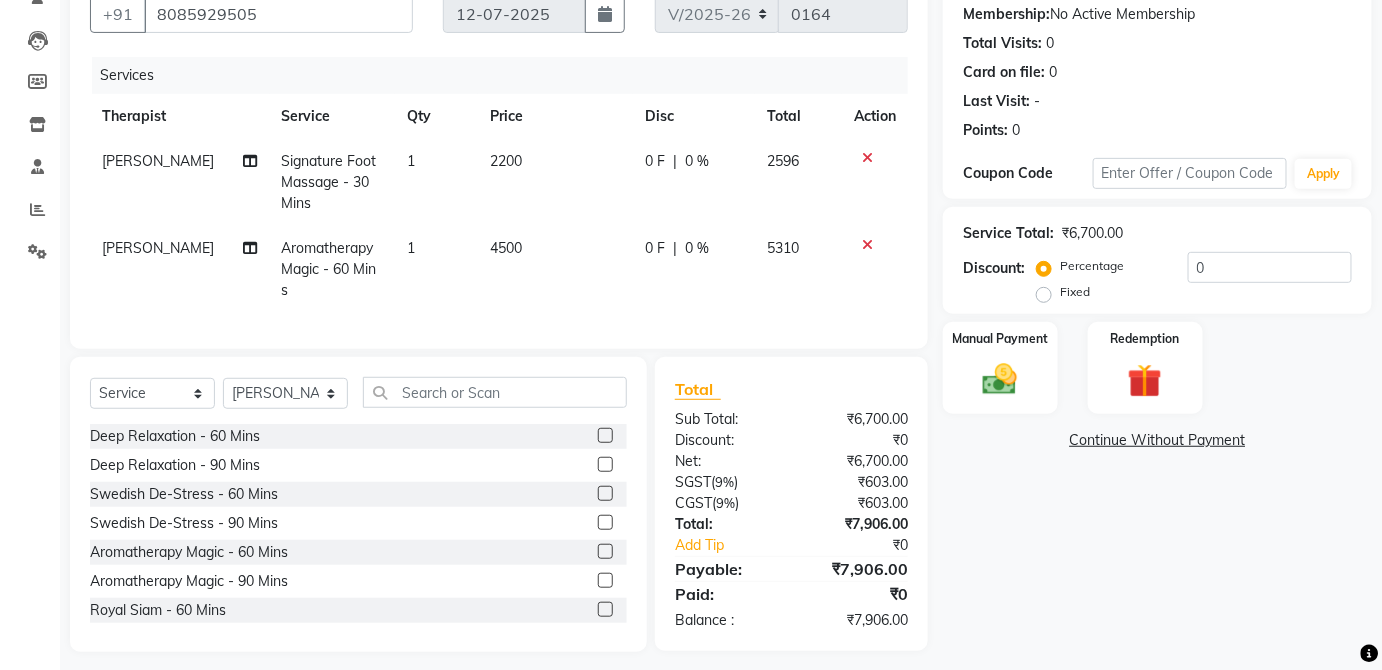scroll, scrollTop: 194, scrollLeft: 0, axis: vertical 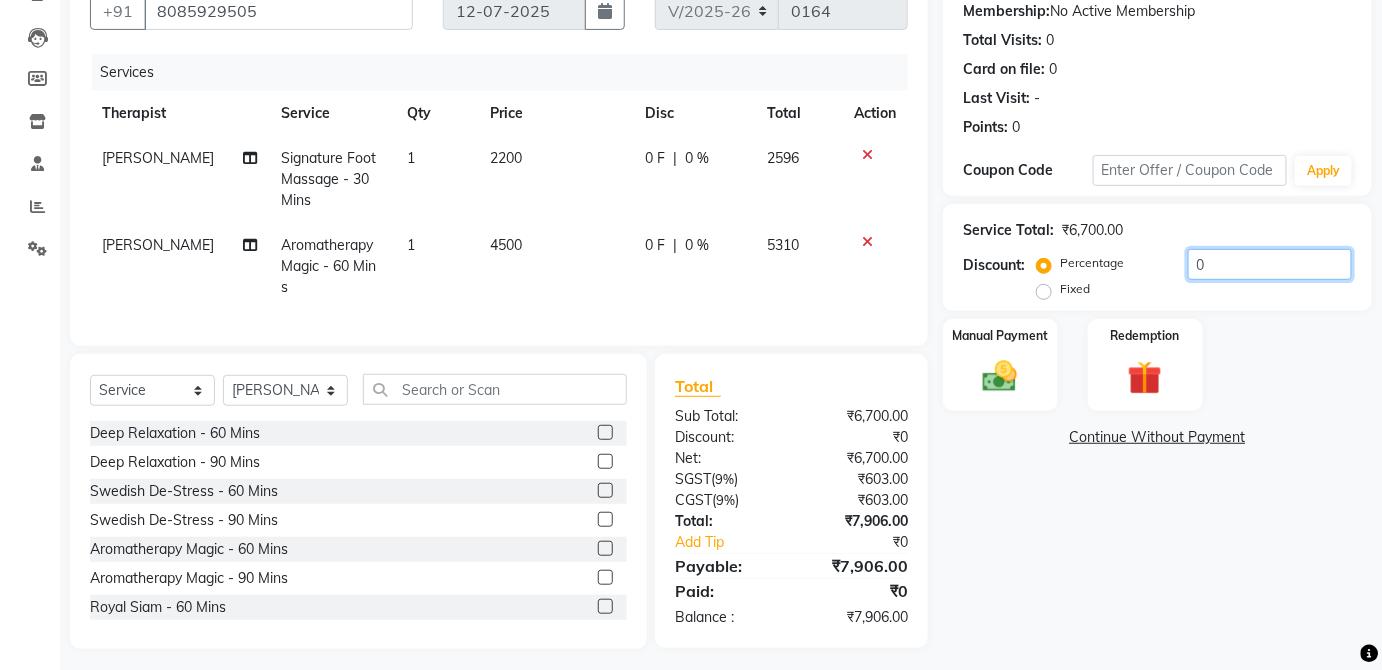 click on "0" 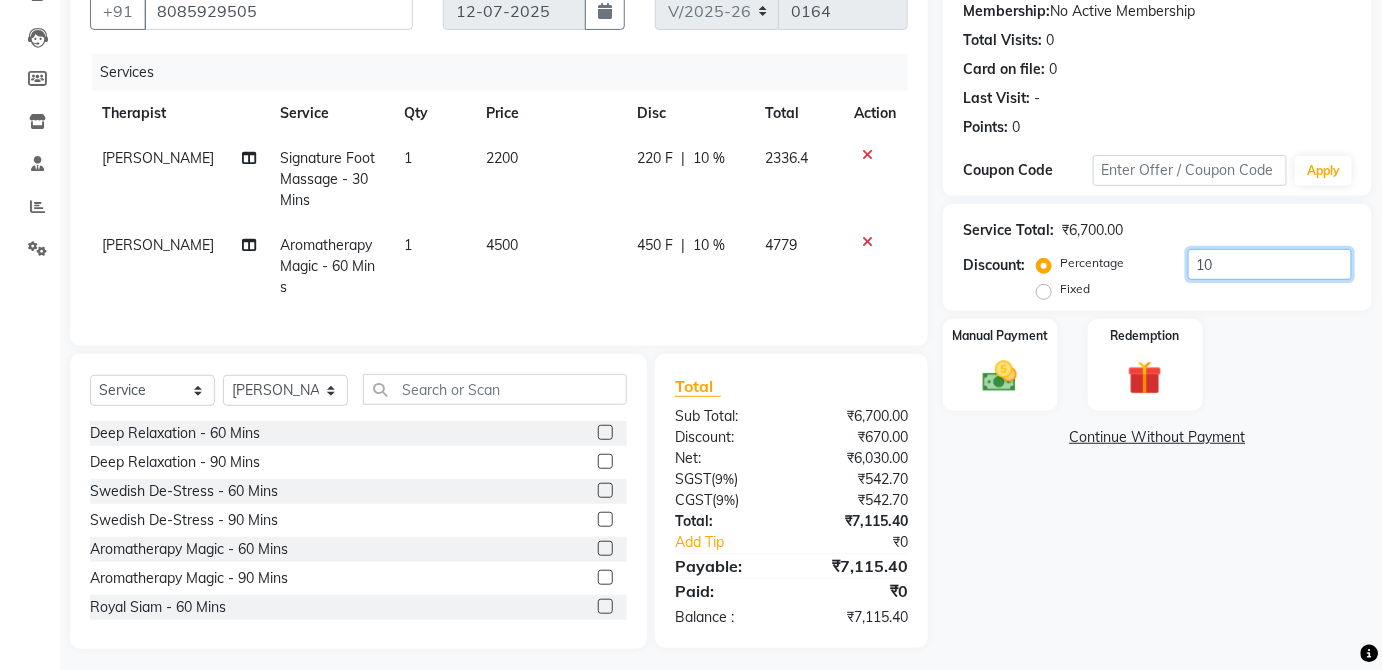 type on "1" 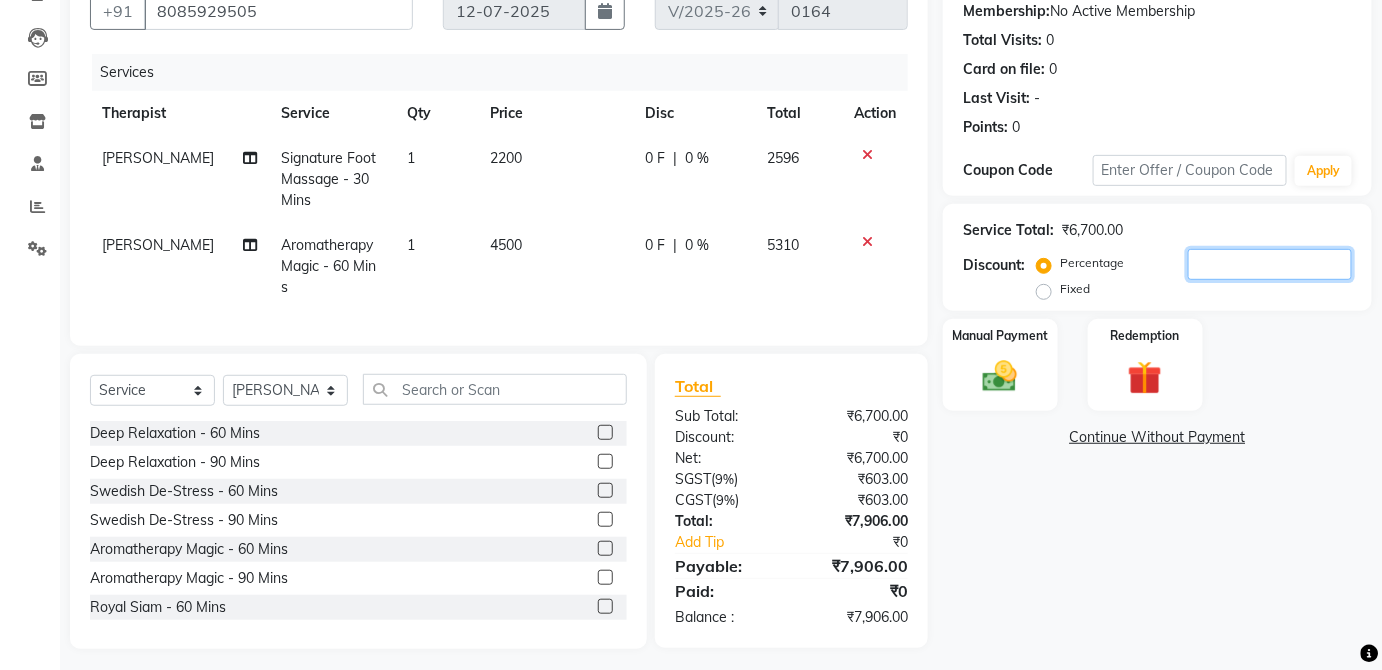 type 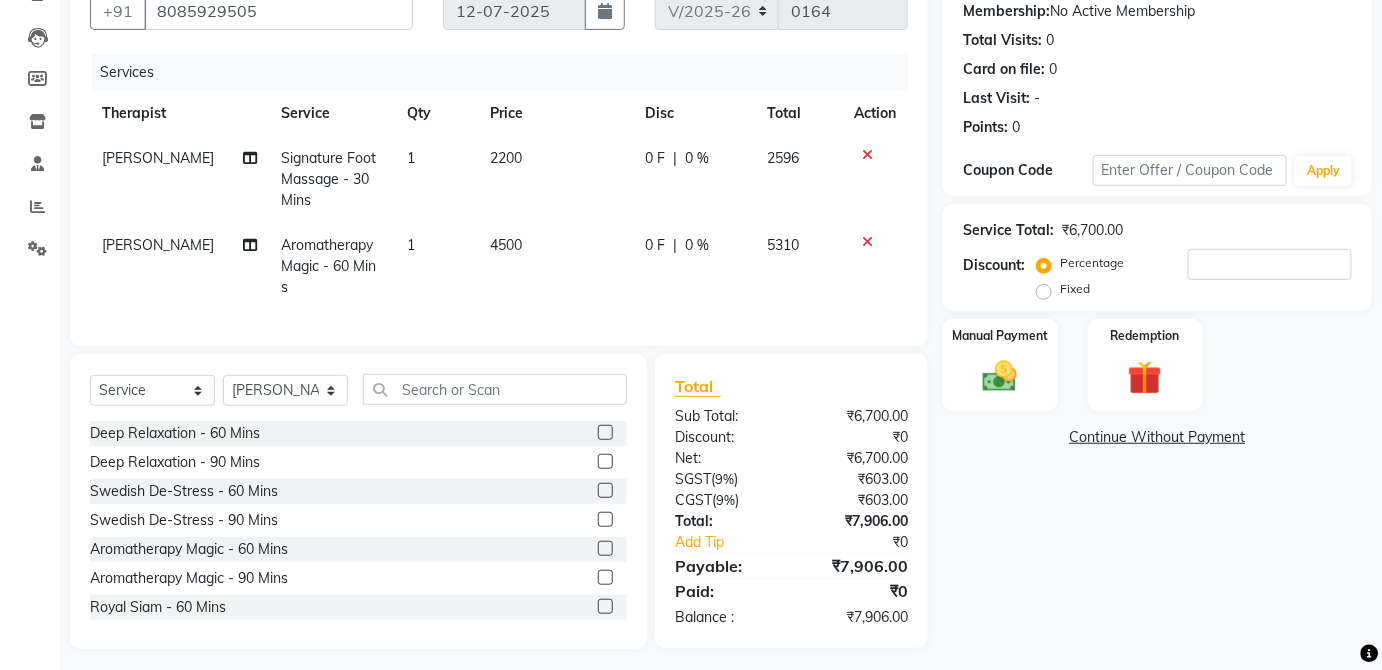 click on "Fixed" 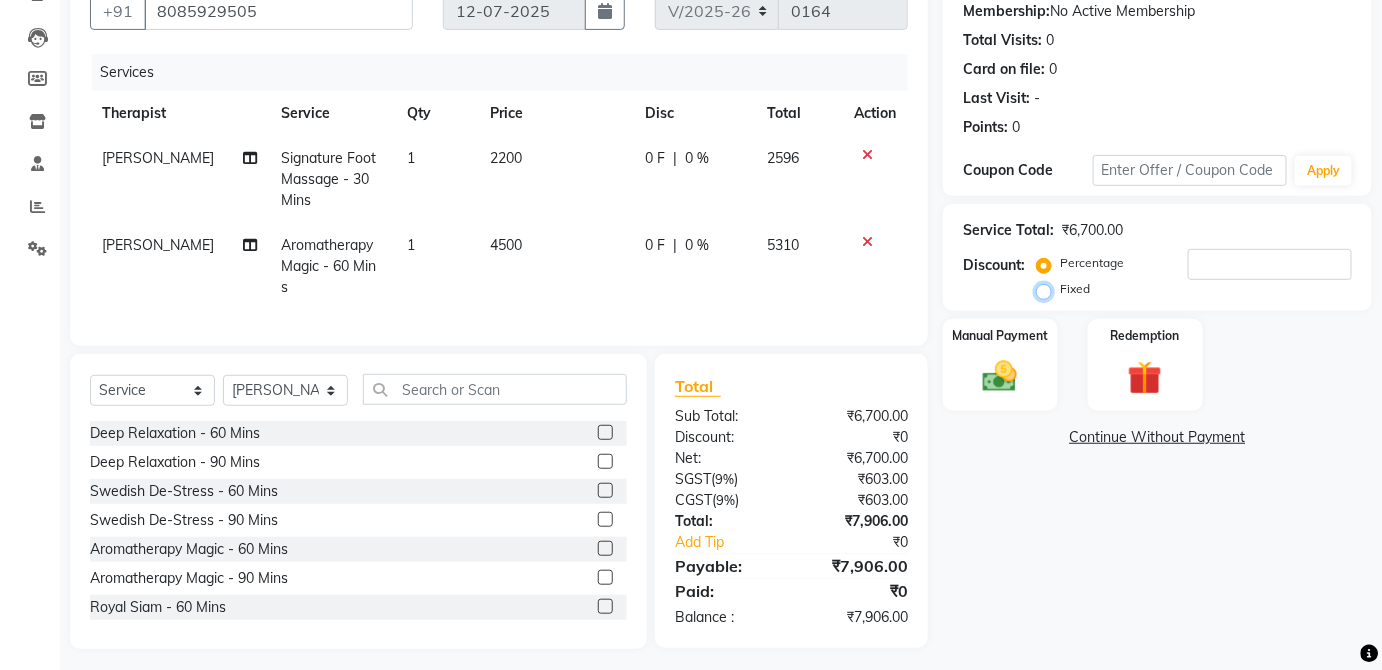 click on "Fixed" at bounding box center (1048, 289) 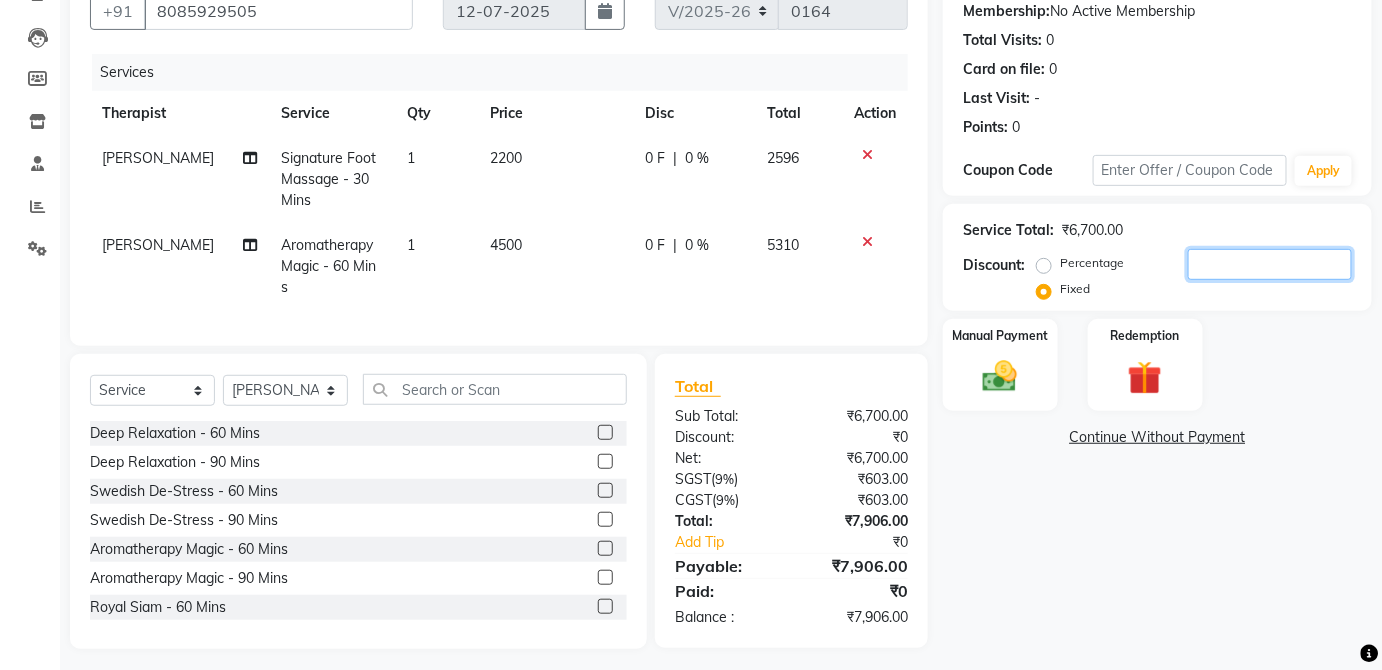 click 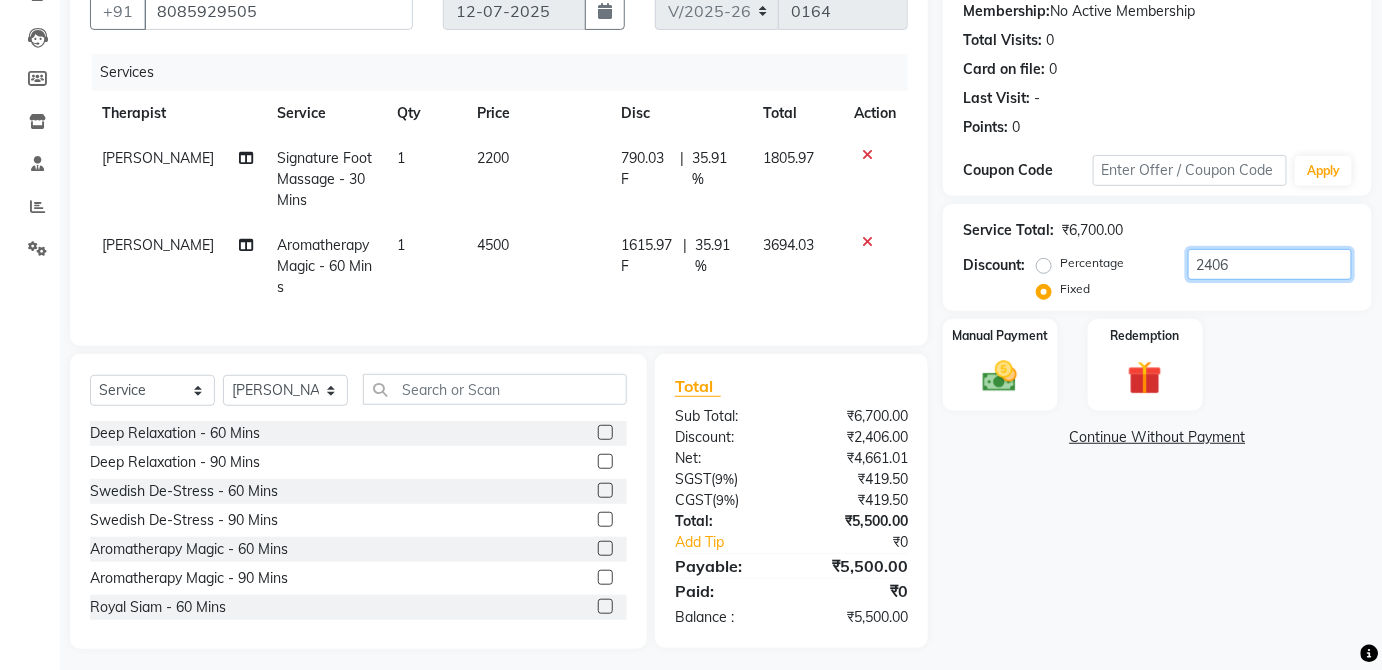 type on "2406" 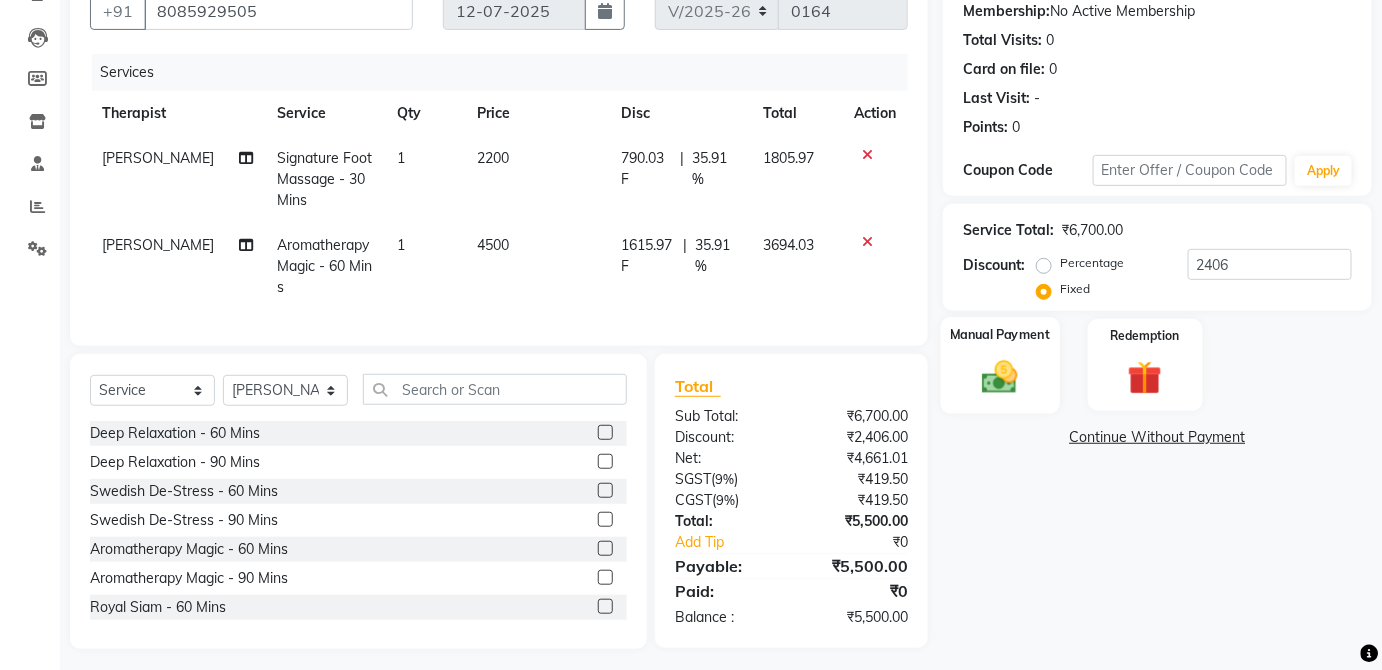 click 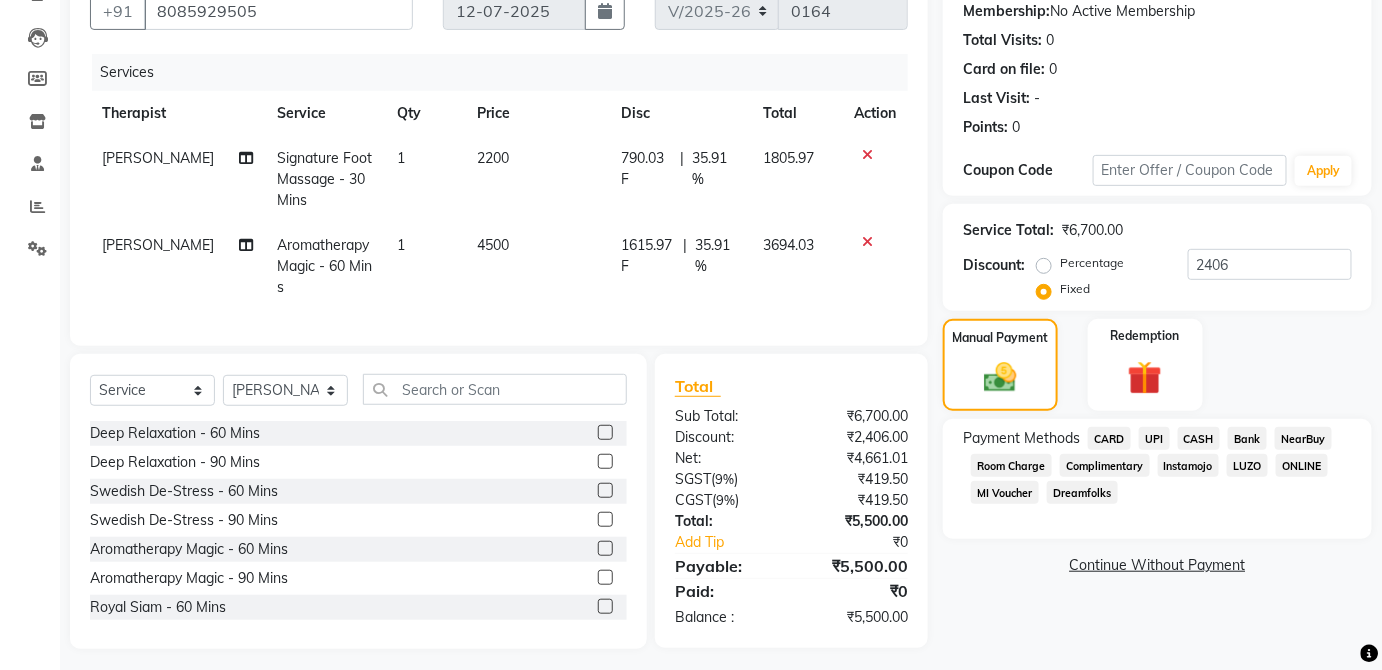 click on "Room Charge" 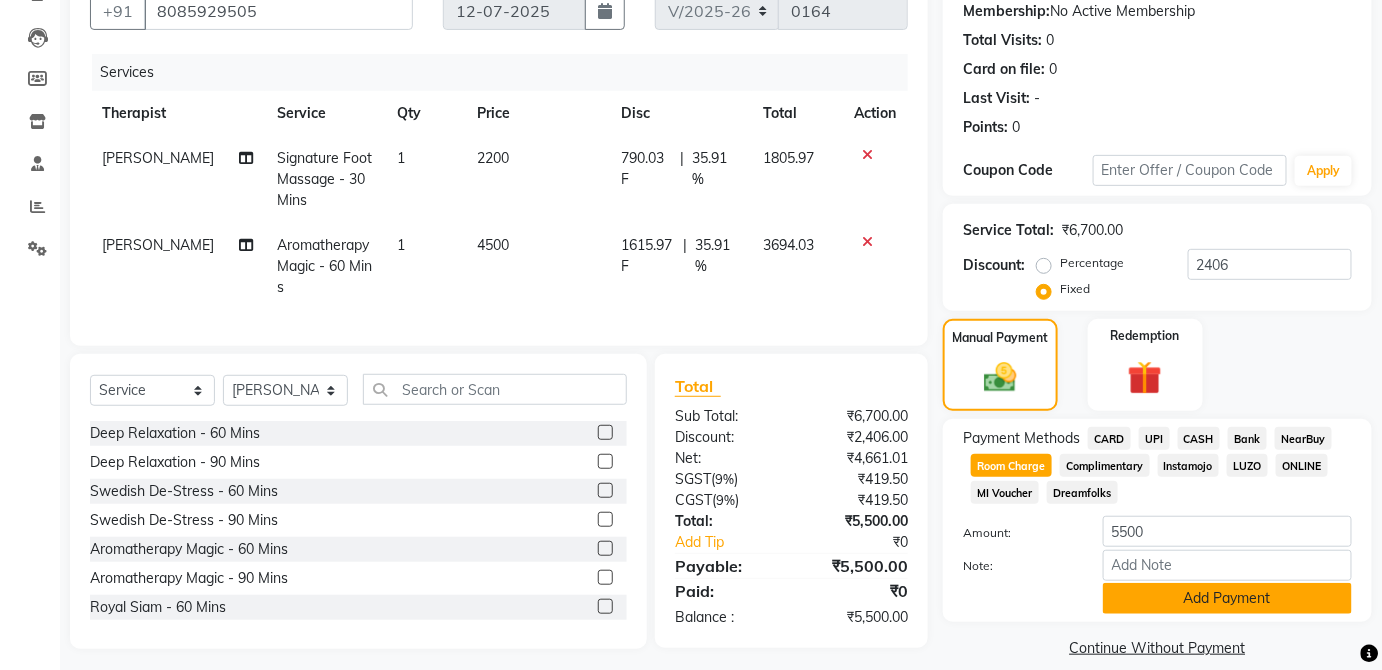 click on "Add Payment" 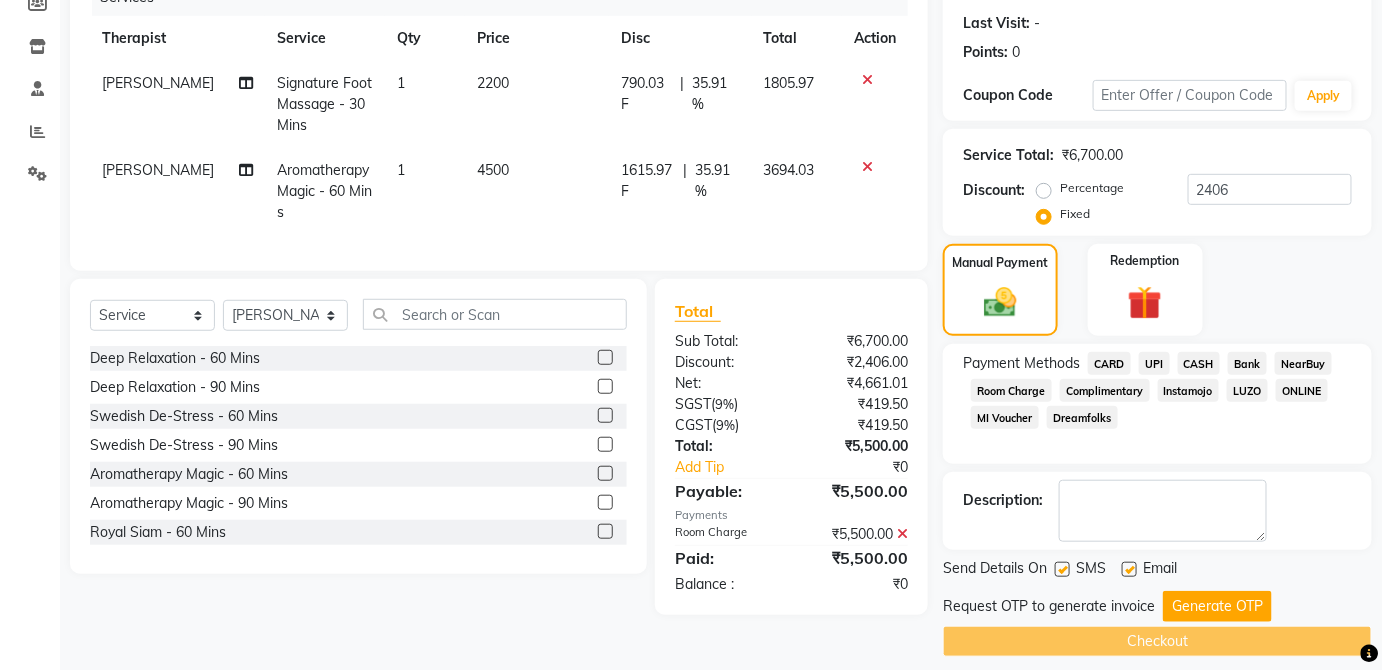 scroll, scrollTop: 283, scrollLeft: 0, axis: vertical 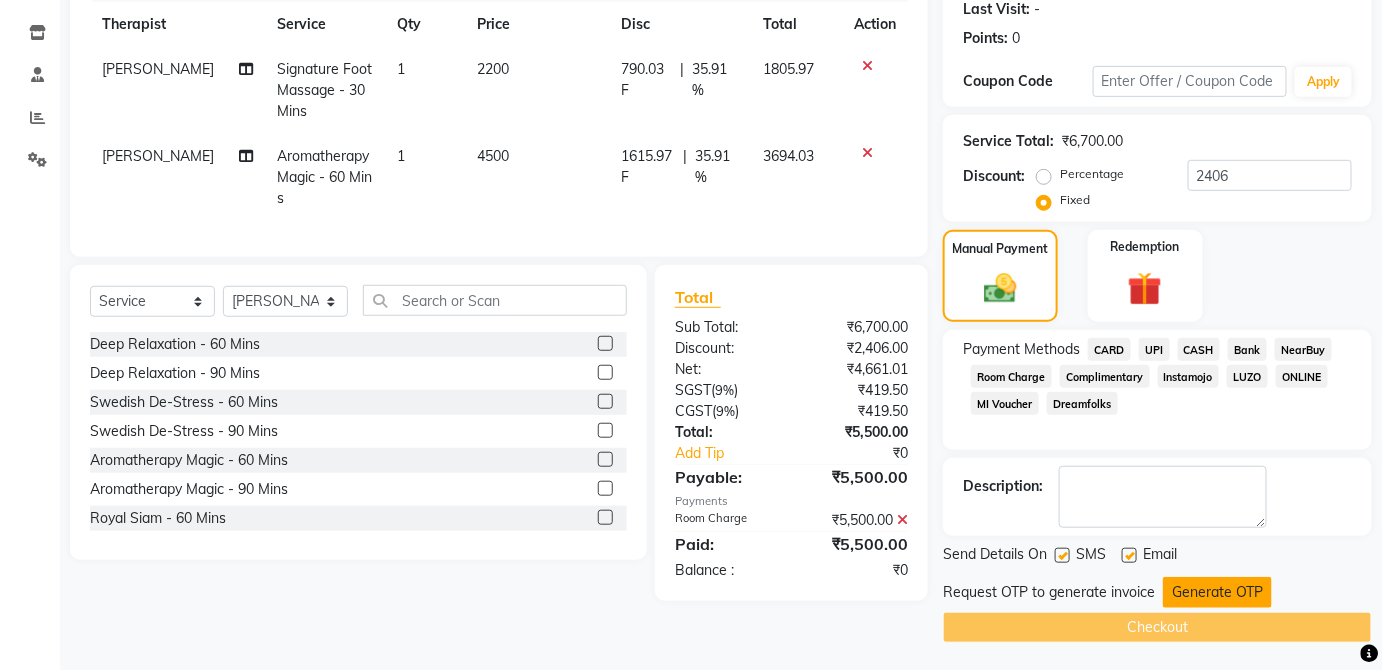 click on "Generate OTP" 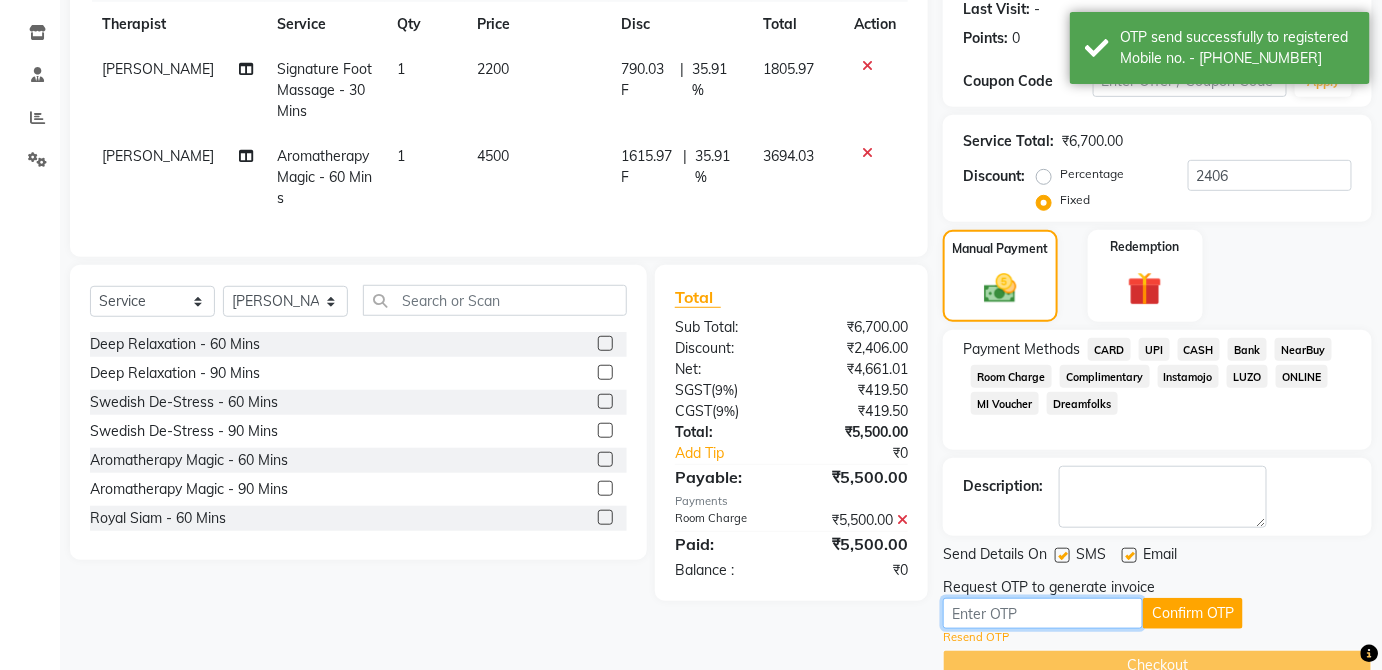 click at bounding box center (1043, 613) 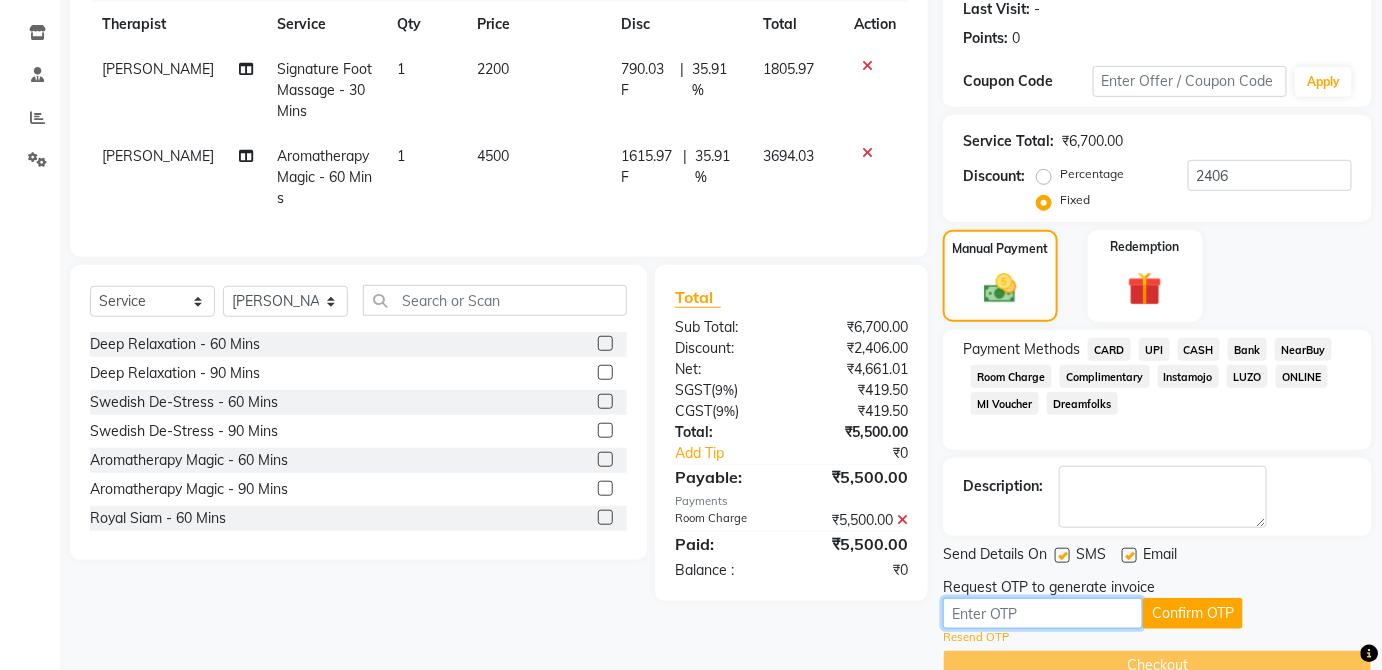click at bounding box center [1043, 613] 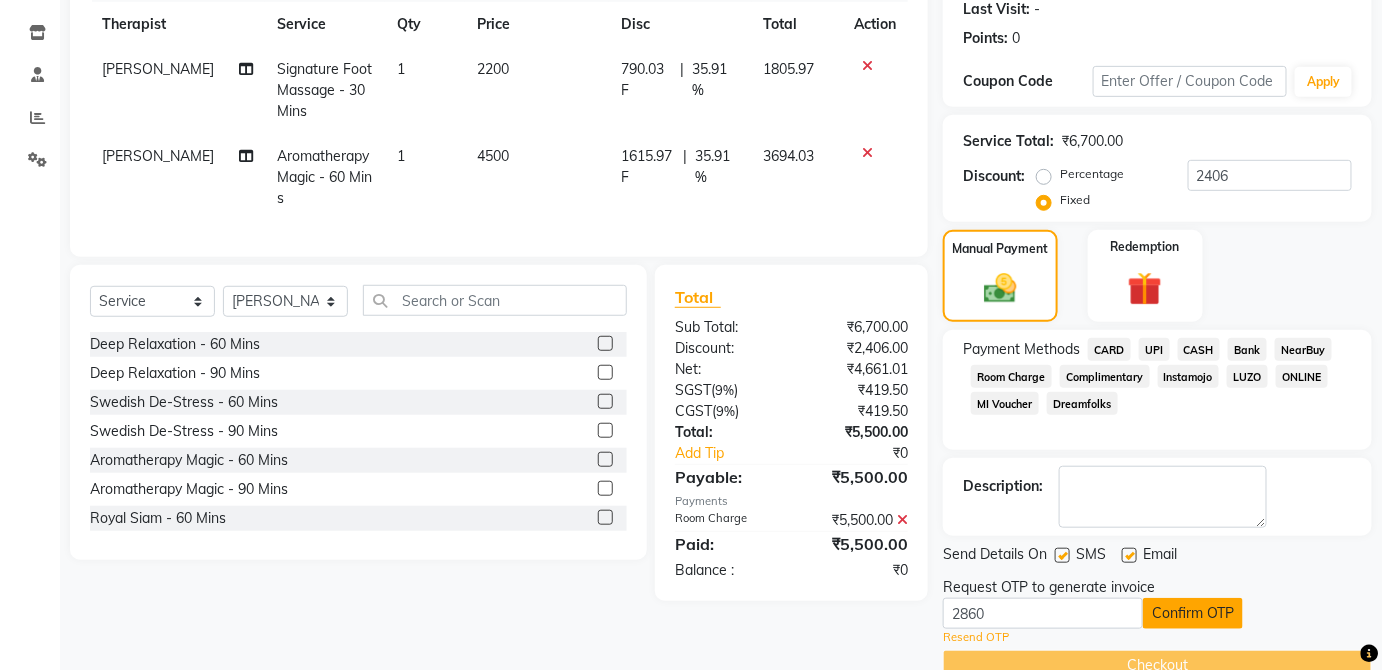 click on "Confirm OTP" 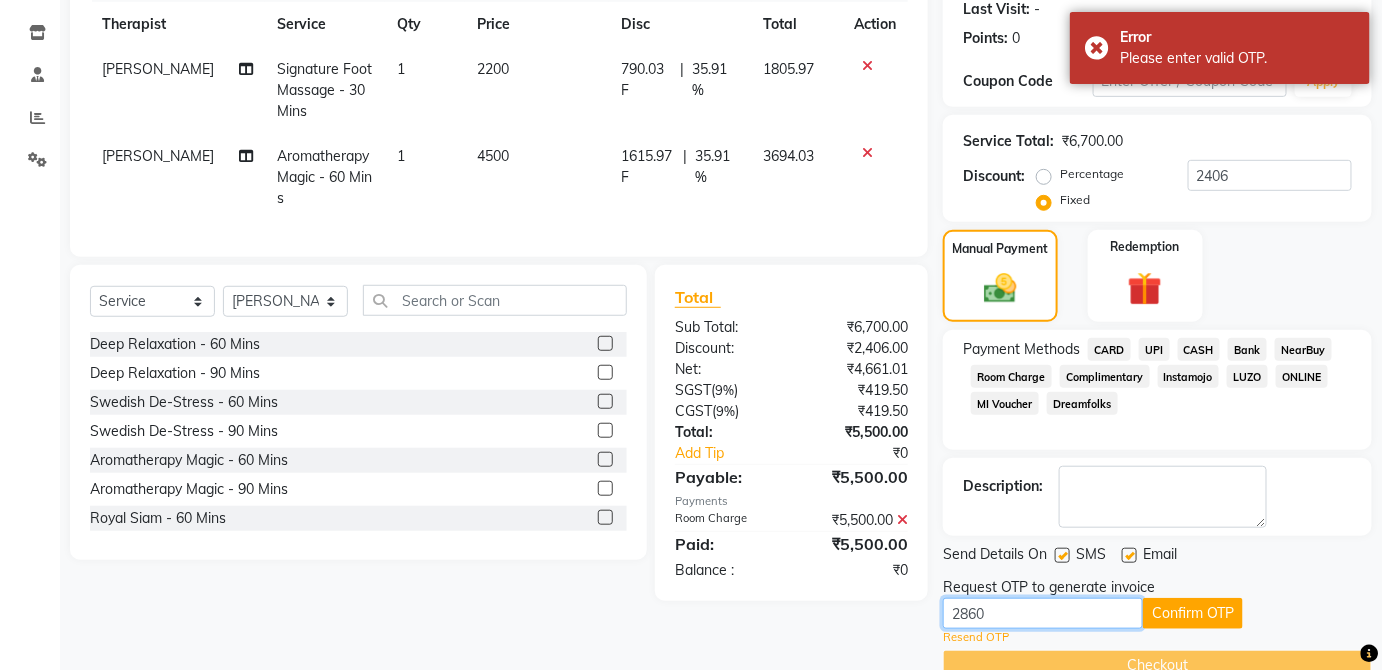 click on "2860" at bounding box center (1043, 613) 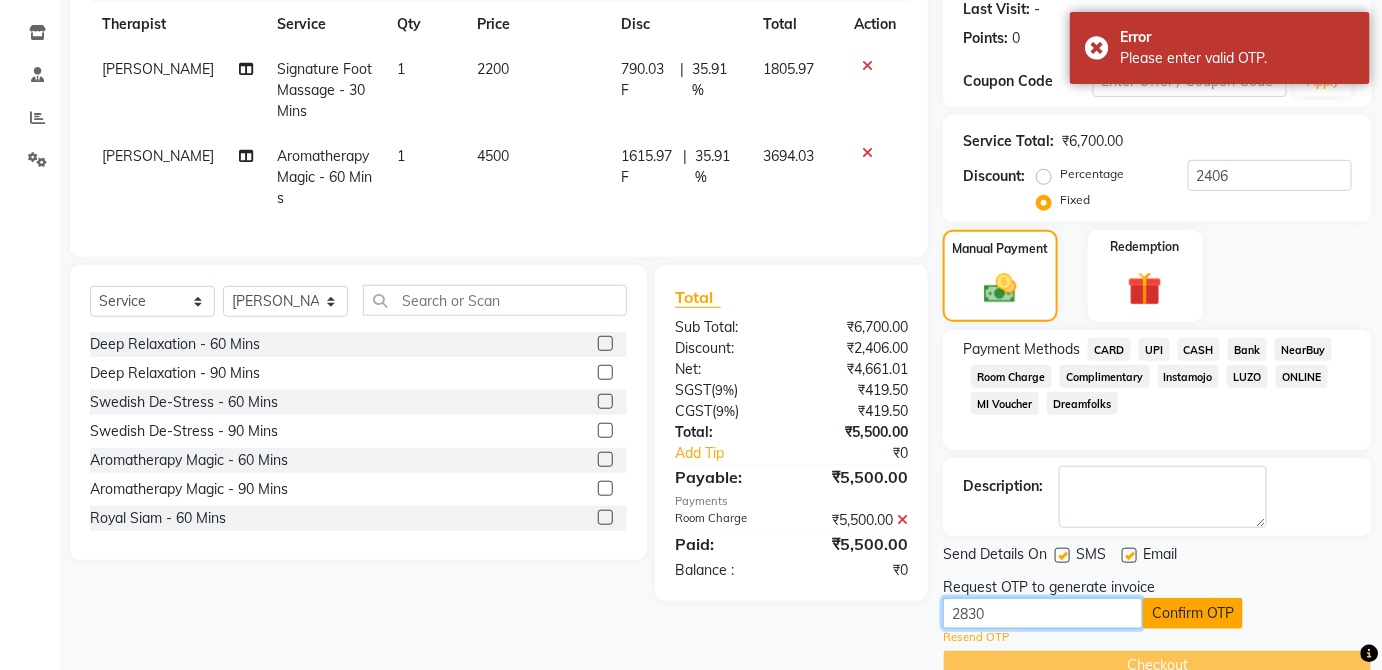 type on "2830" 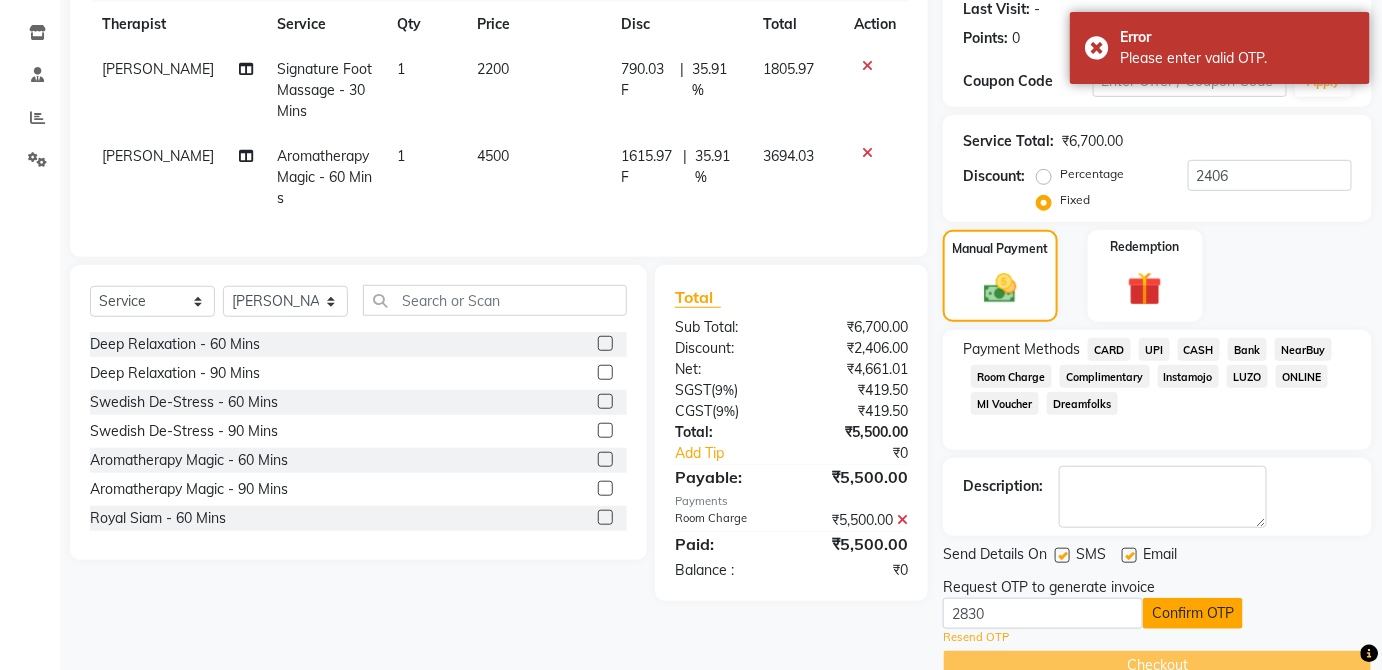 click on "Confirm OTP" 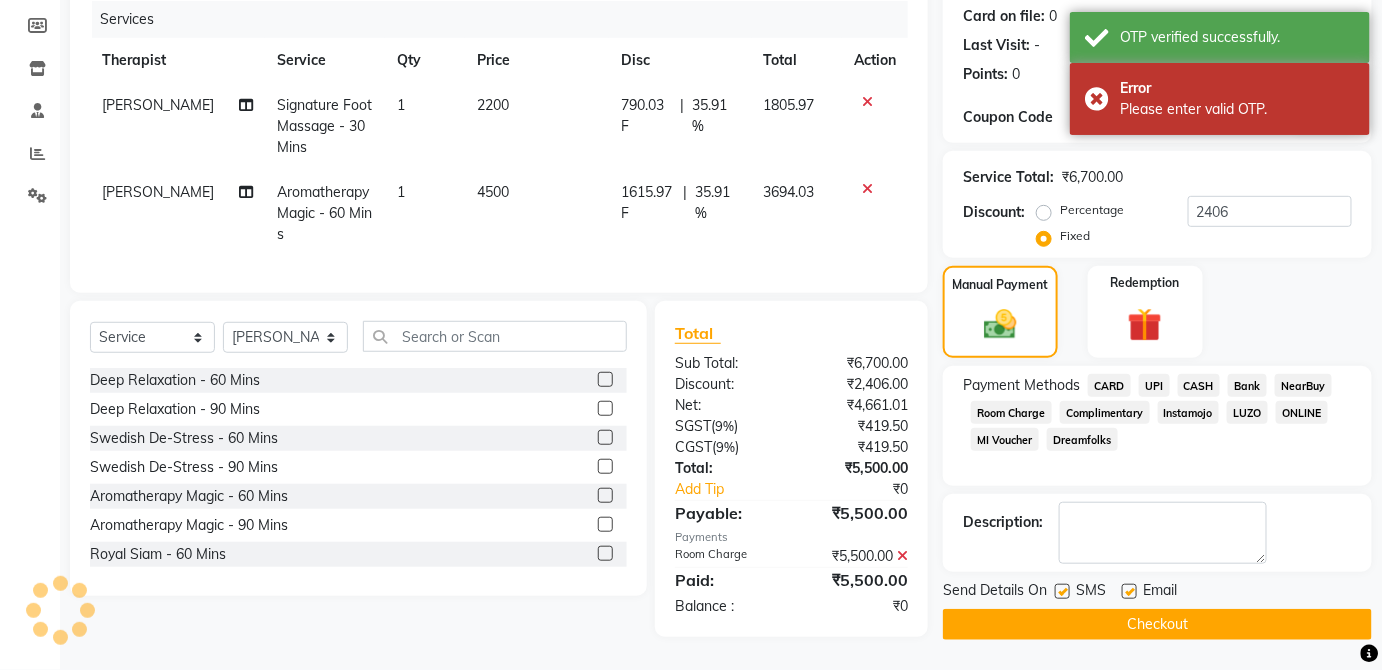 scroll, scrollTop: 256, scrollLeft: 0, axis: vertical 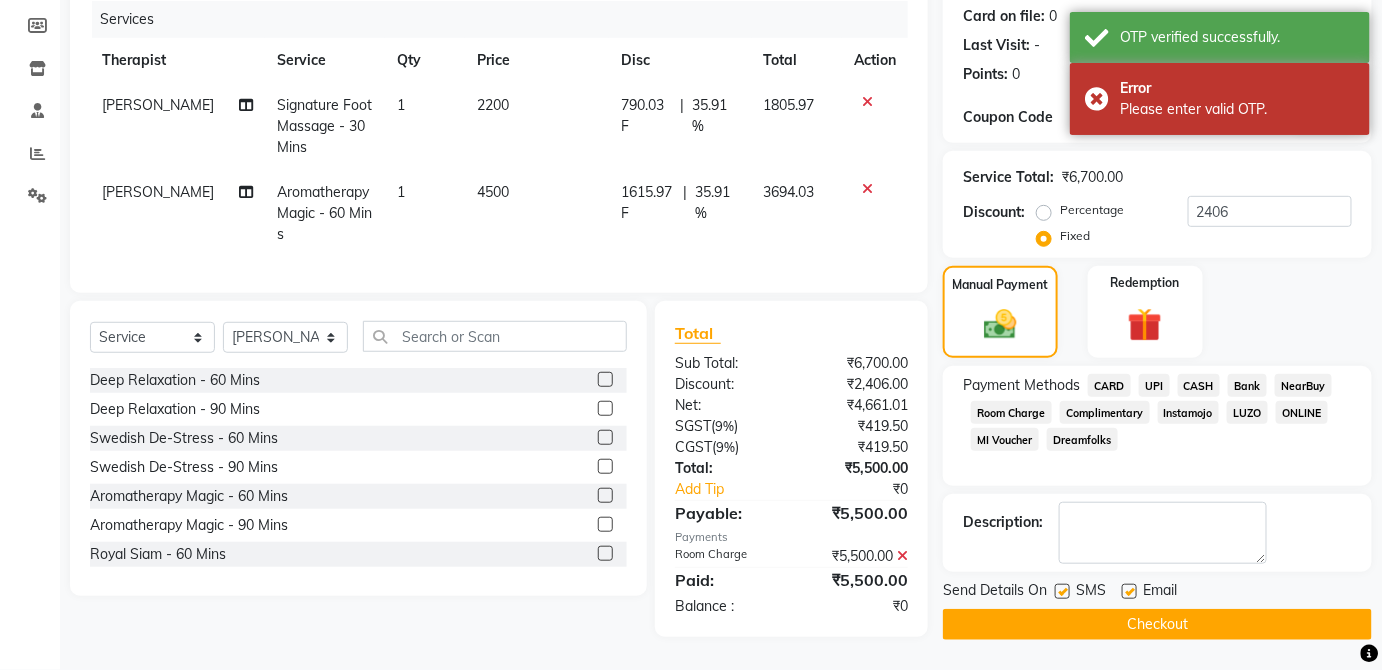 click on "Checkout" 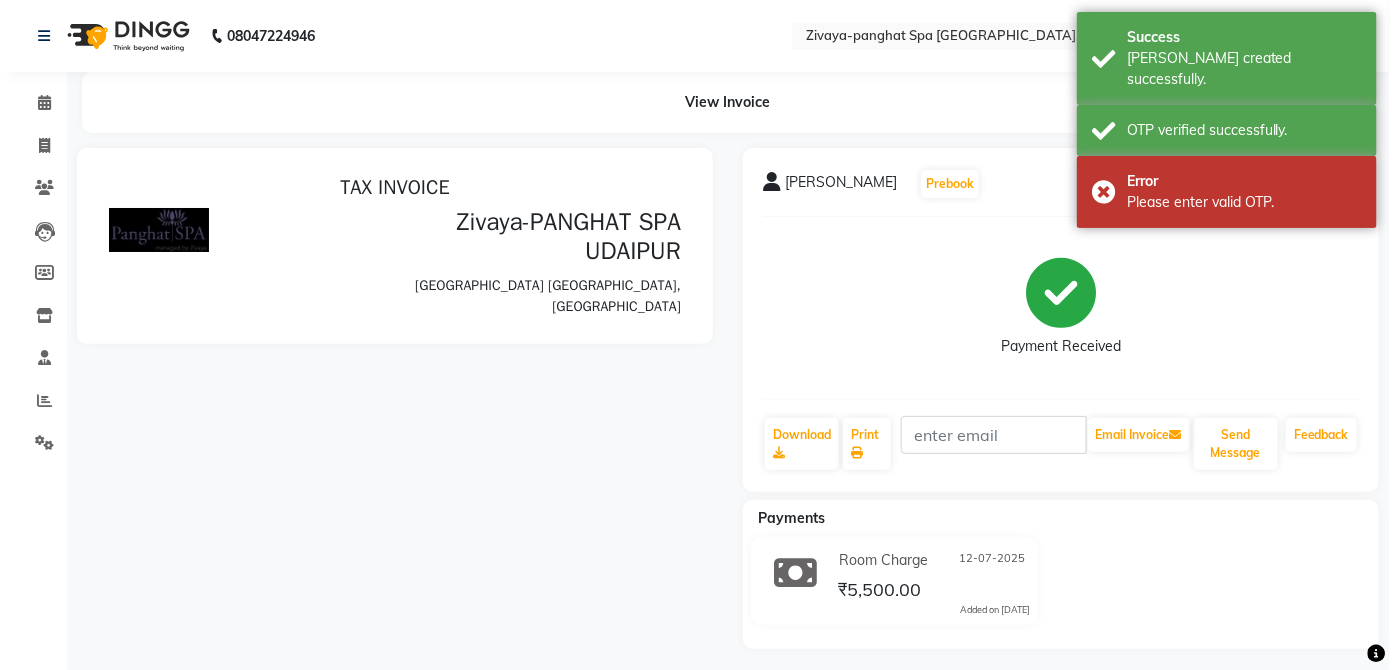 scroll, scrollTop: 0, scrollLeft: 0, axis: both 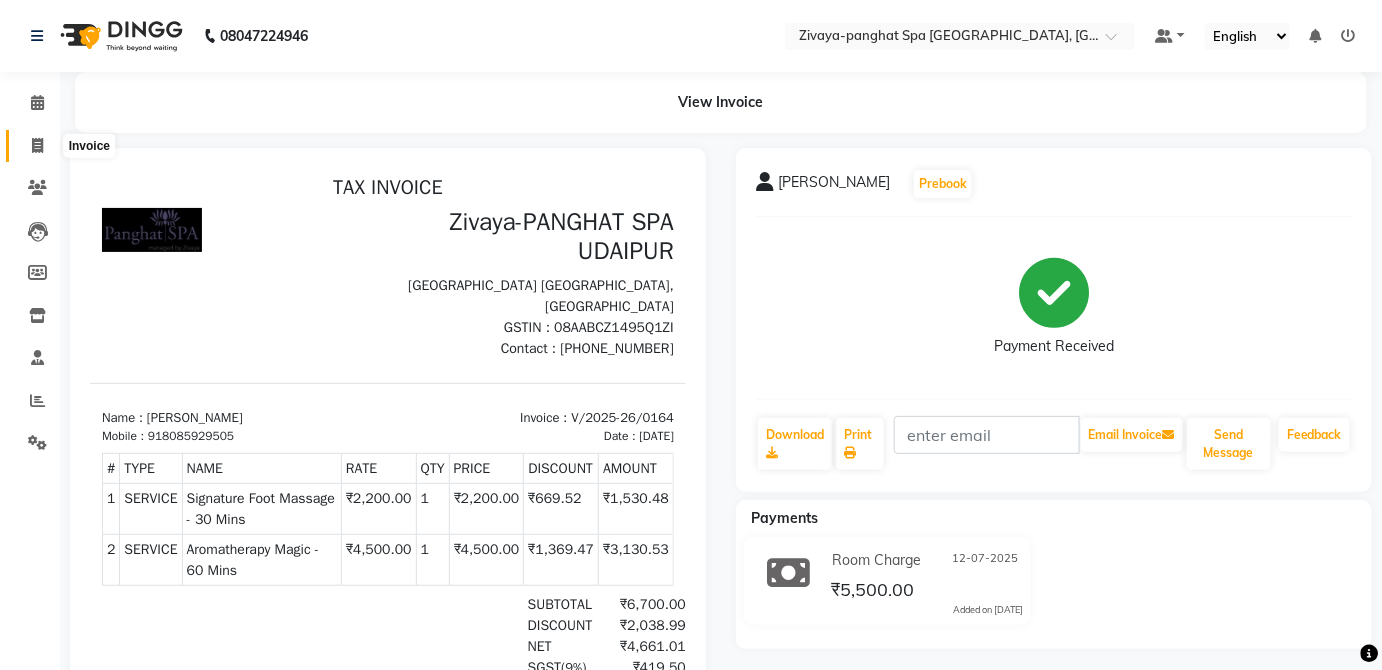 click 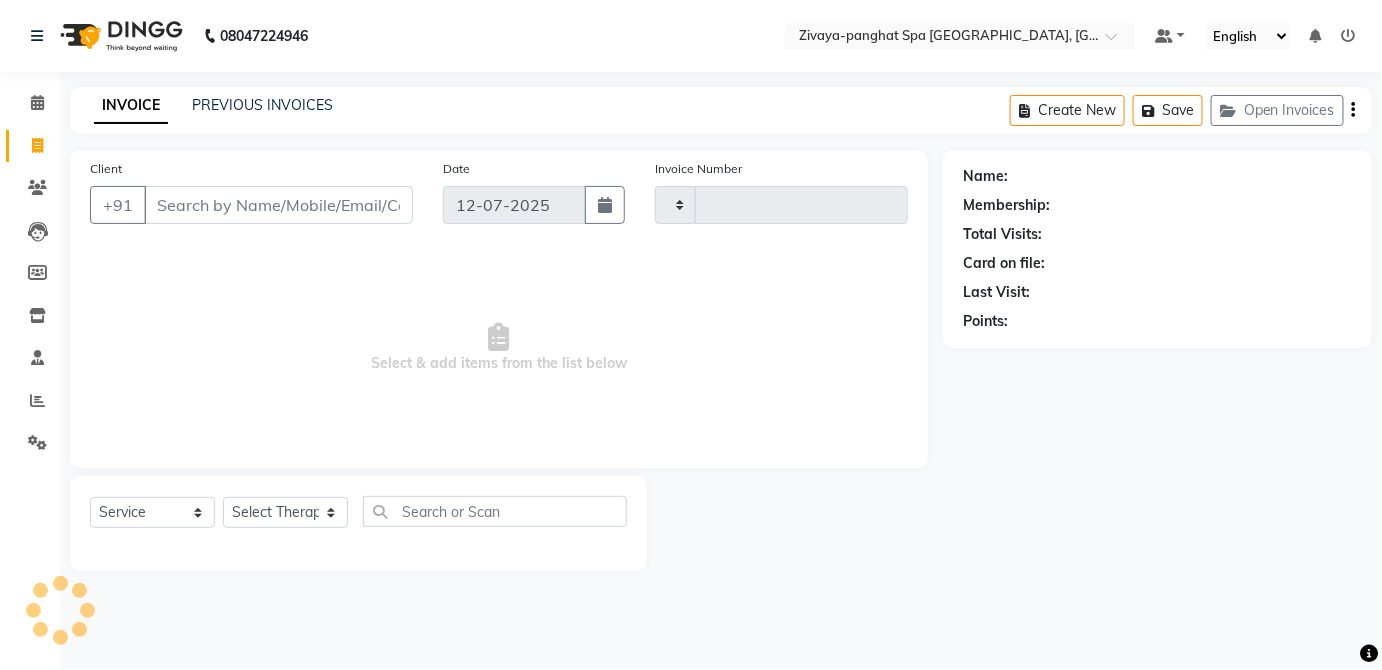 type on "0165" 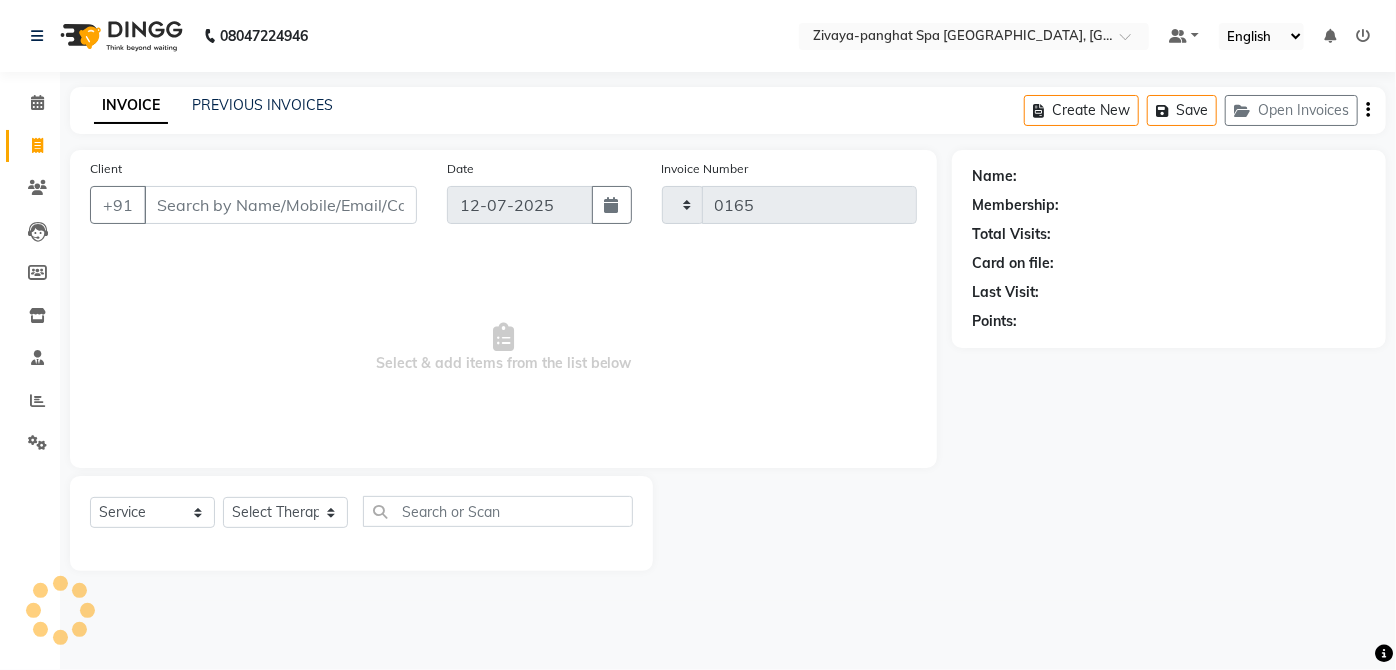 select on "6945" 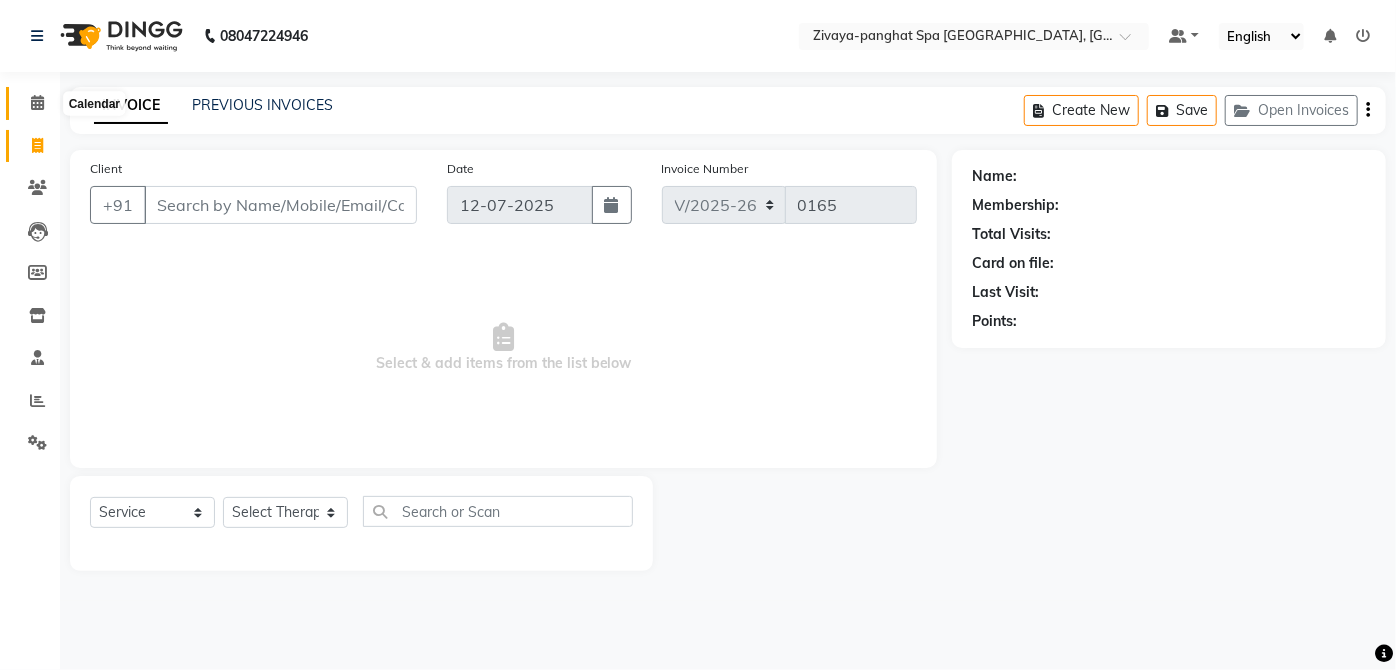 click 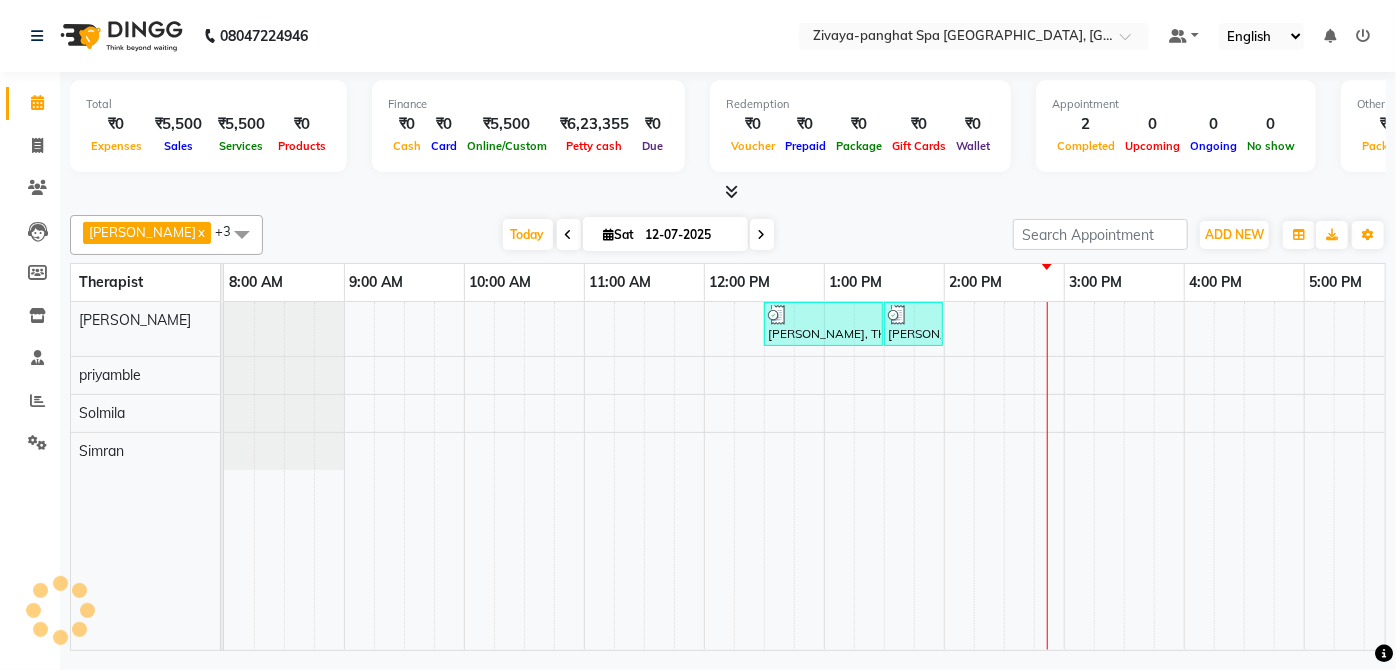 scroll, scrollTop: 0, scrollLeft: 0, axis: both 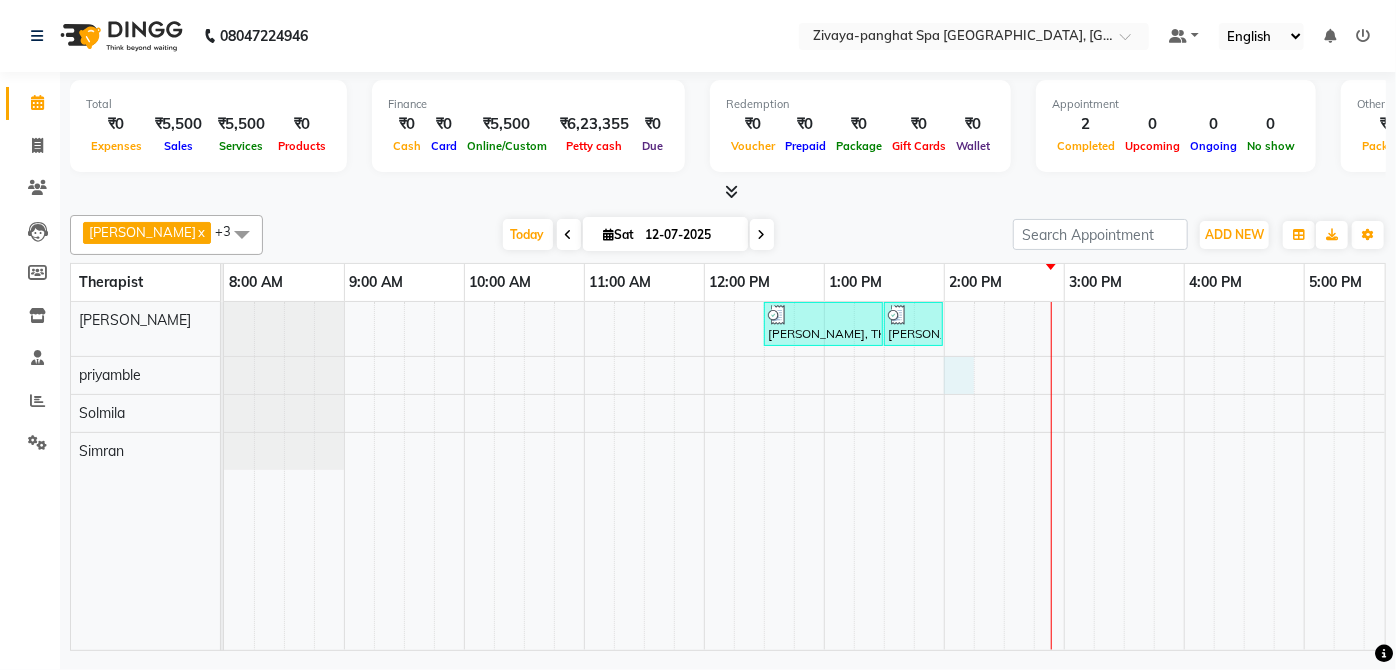 click on "[PERSON_NAME], TK01, 12:30 PM-01:30 PM, Aromatherapy Magic - 60 Mins     [PERSON_NAME], TK01, 01:30 PM-02:00 PM, Signature Foot Massage - 30 Mins" at bounding box center (1124, 476) 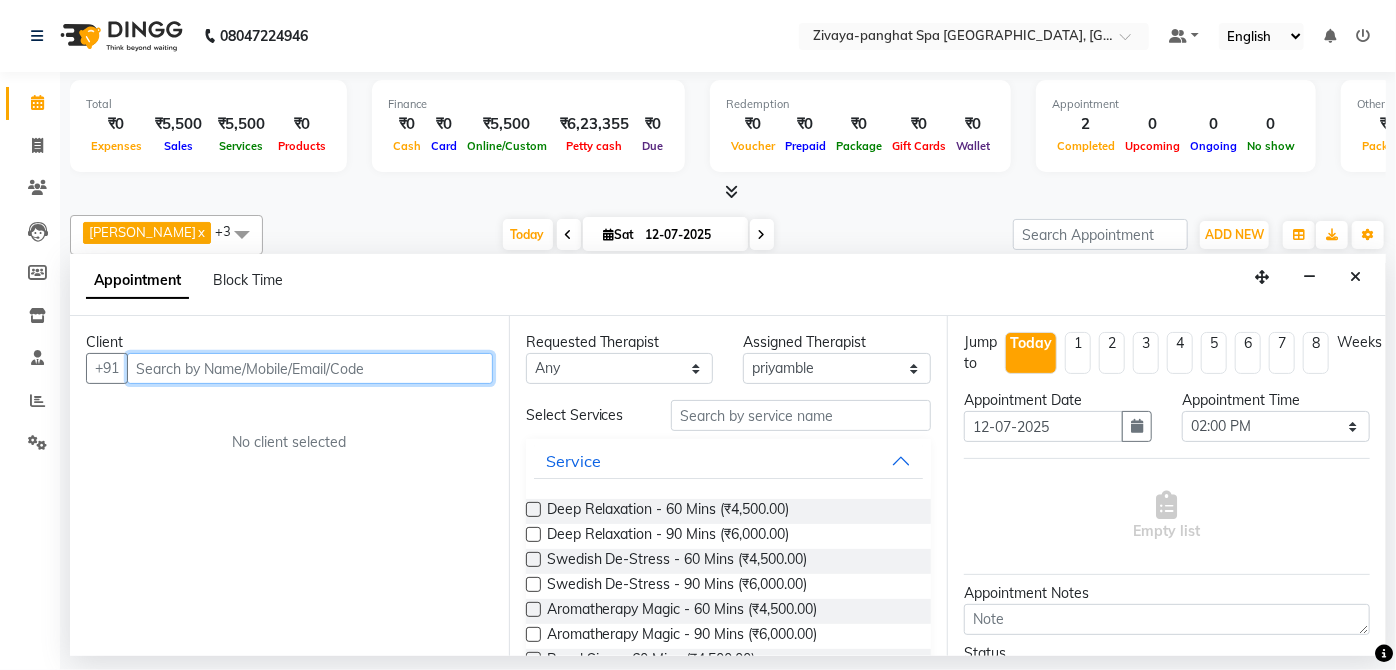 click at bounding box center [310, 368] 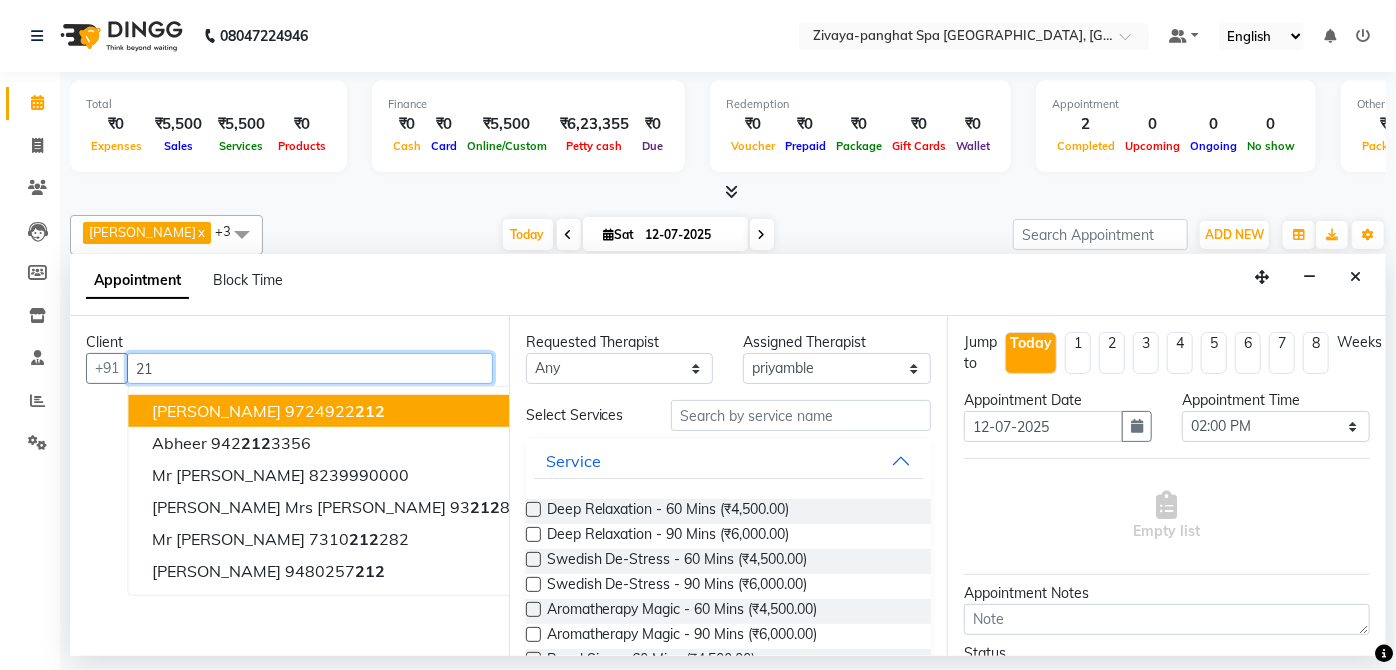 type on "2" 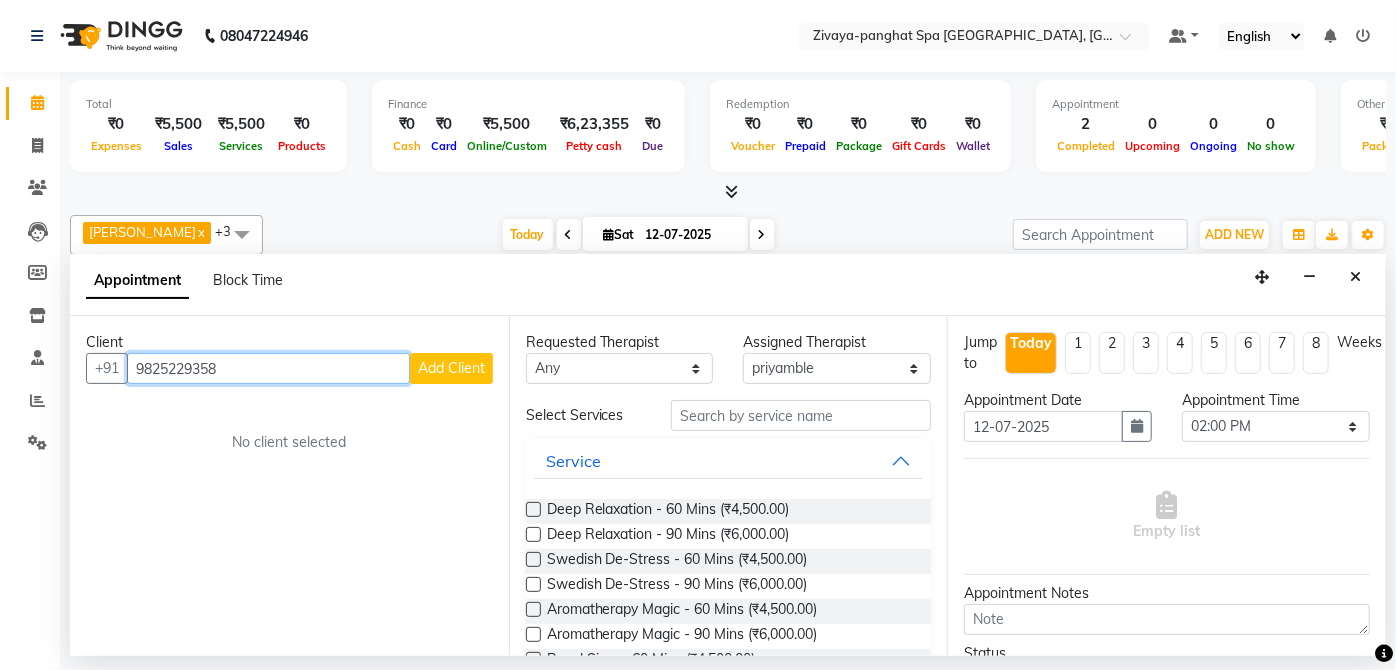 type on "9825229358" 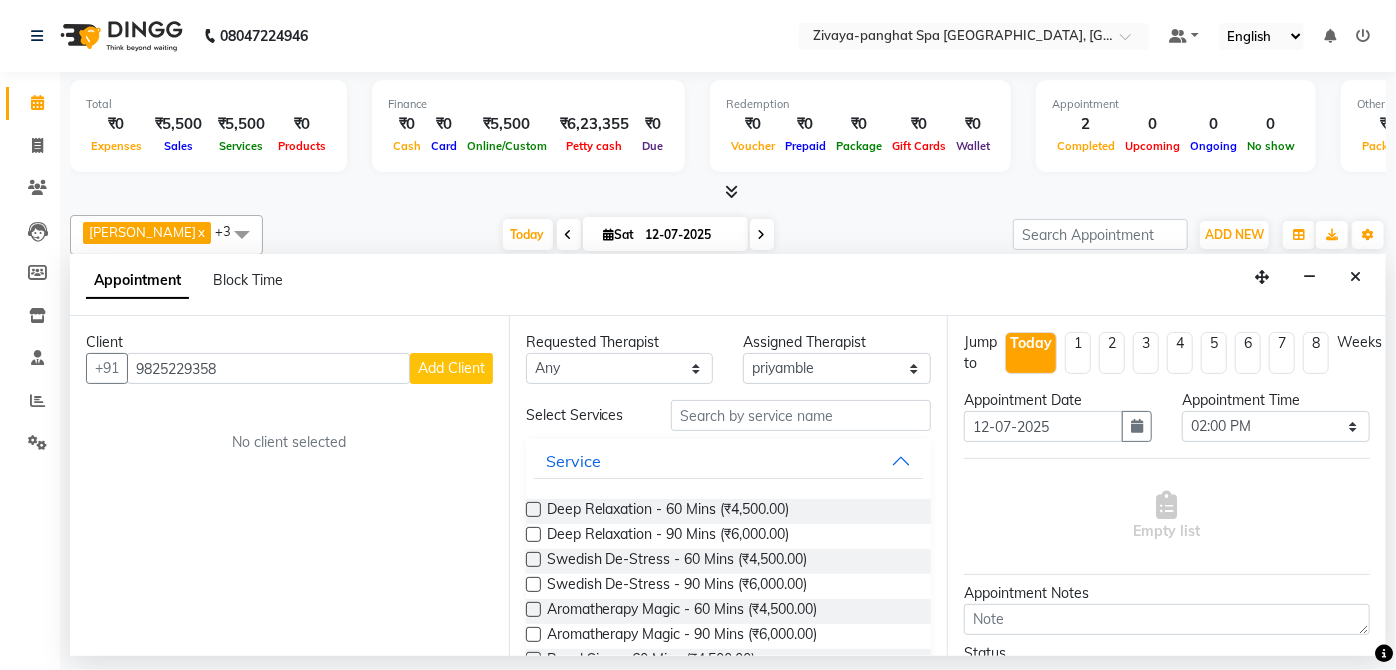 click on "Add Client" at bounding box center (451, 368) 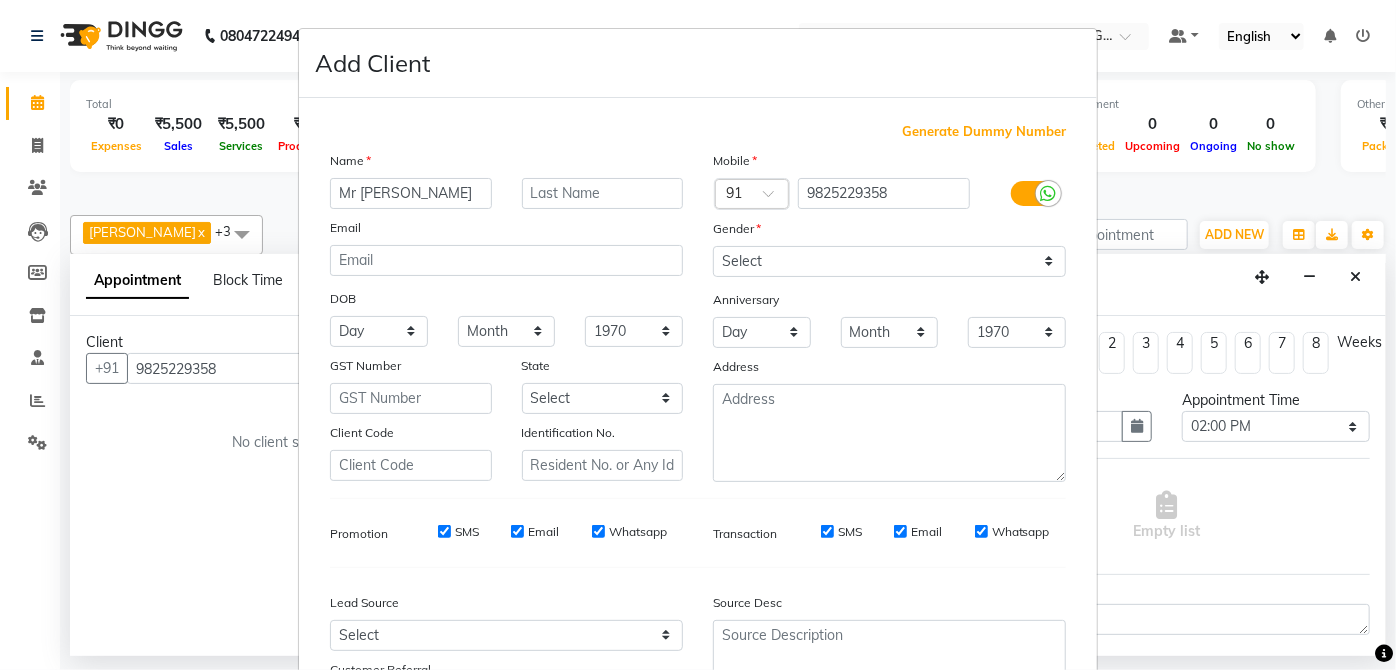 type on "Mr [PERSON_NAME]" 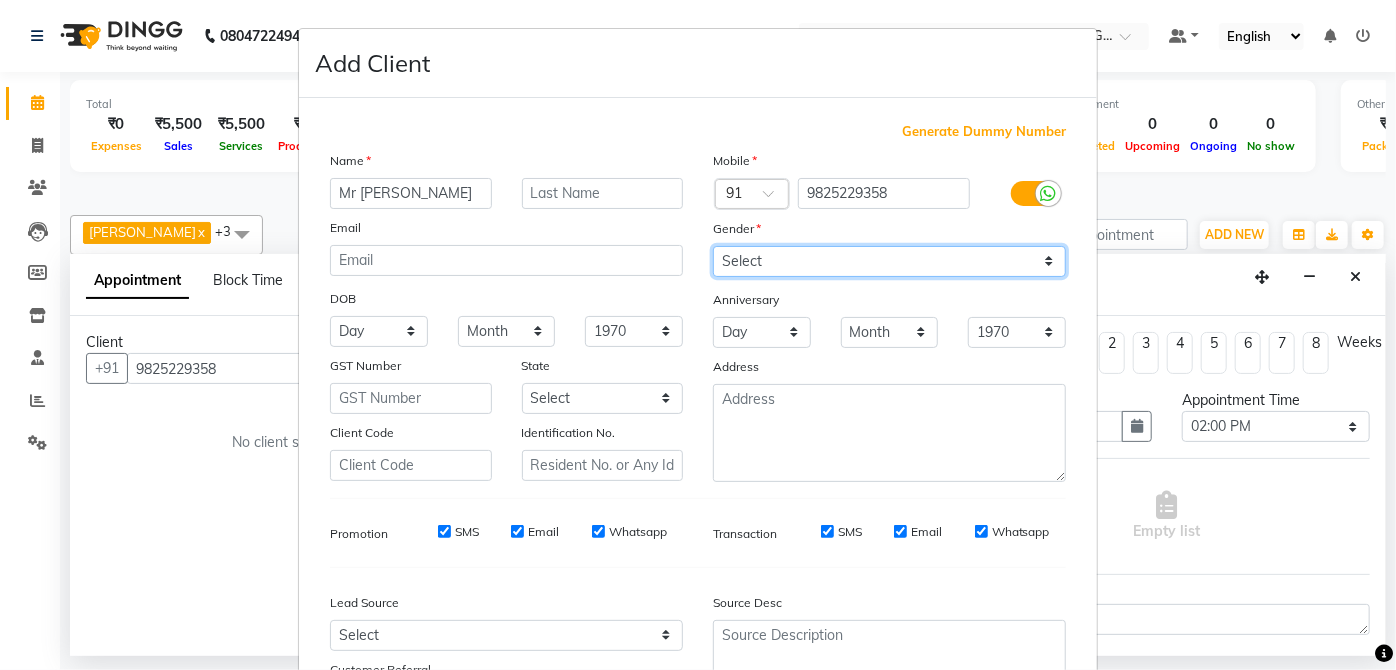 click on "Select [DEMOGRAPHIC_DATA] [DEMOGRAPHIC_DATA] Other Prefer Not To Say" at bounding box center [889, 261] 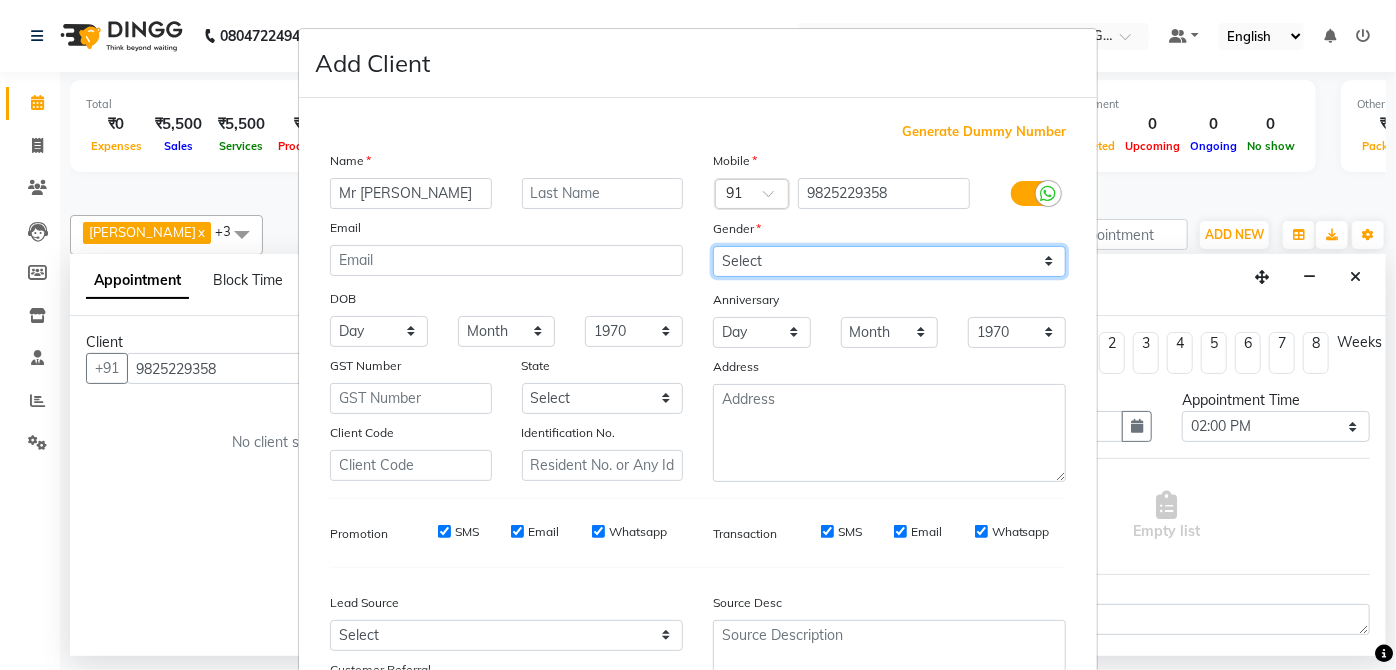 select on "[DEMOGRAPHIC_DATA]" 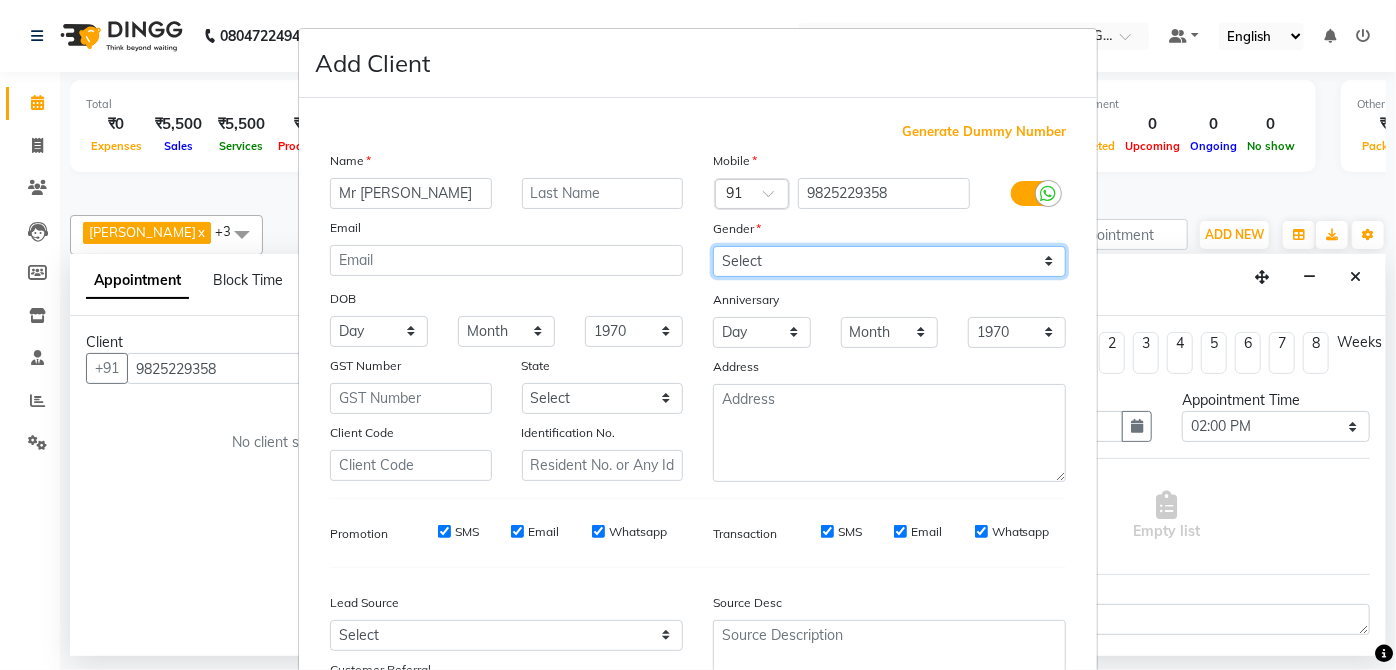 click on "Select [DEMOGRAPHIC_DATA] [DEMOGRAPHIC_DATA] Other Prefer Not To Say" at bounding box center [889, 261] 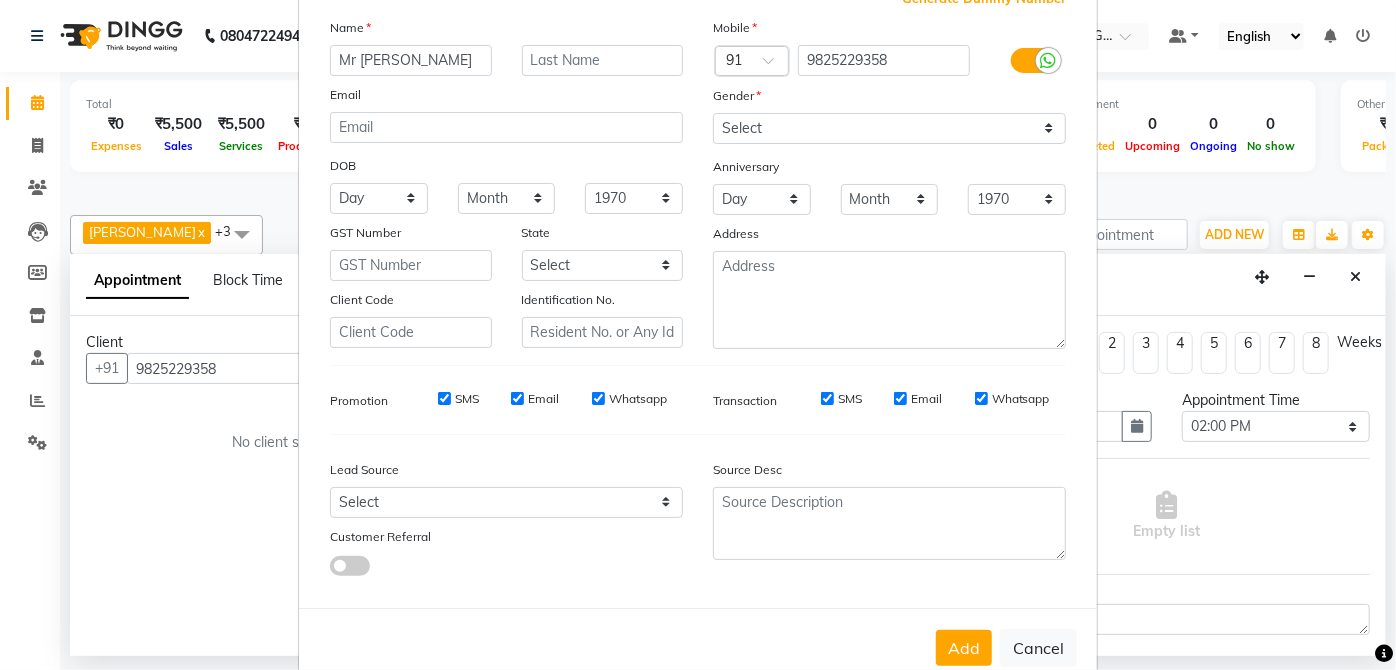 scroll, scrollTop: 176, scrollLeft: 0, axis: vertical 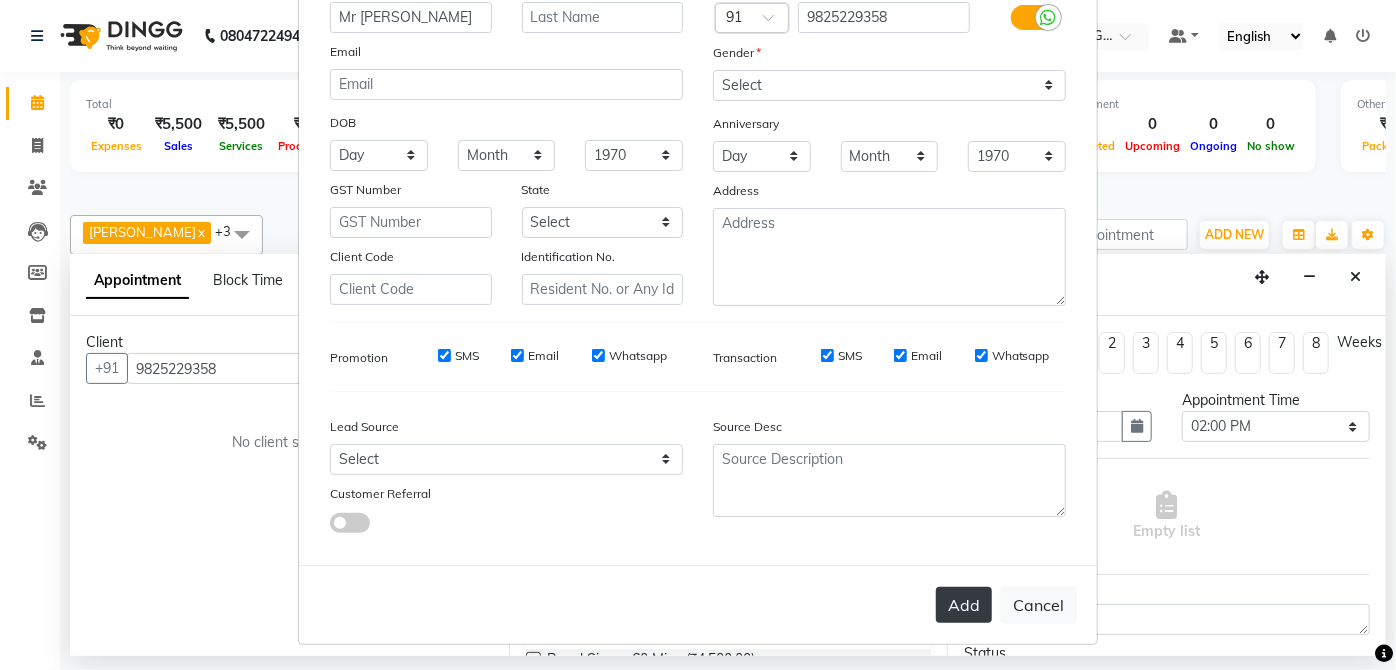 click on "Add" at bounding box center (964, 605) 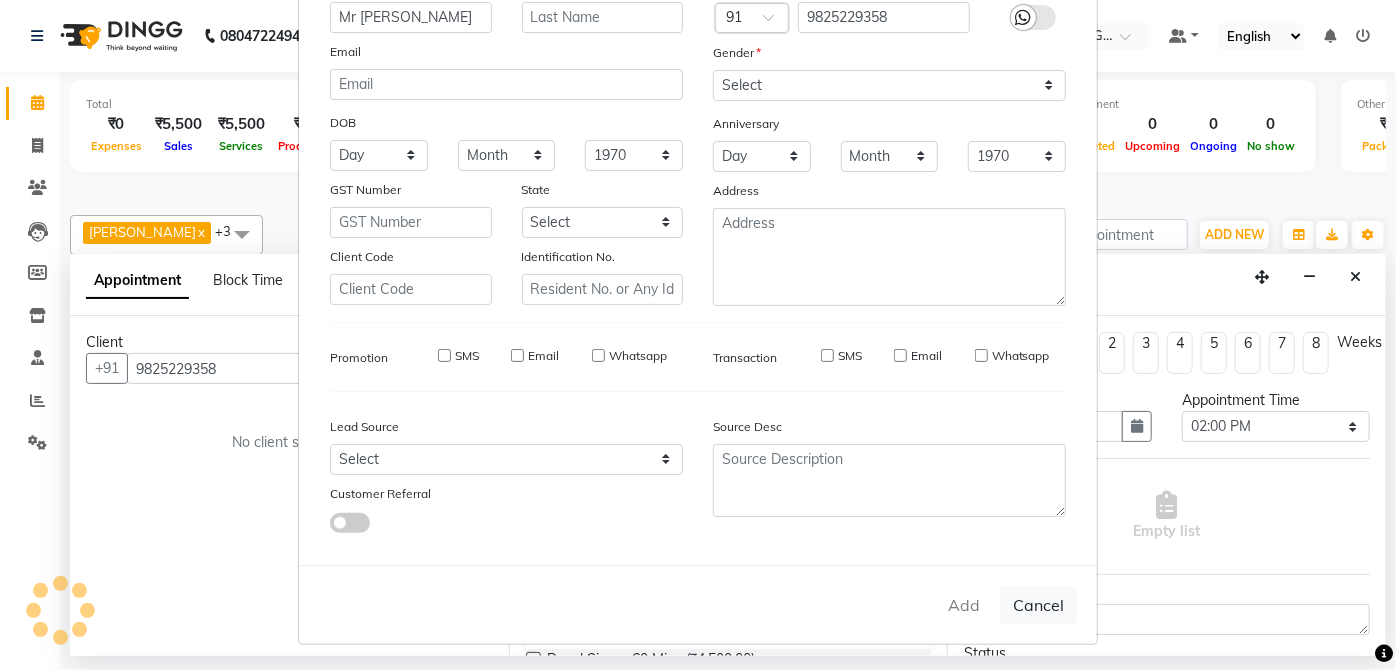 type 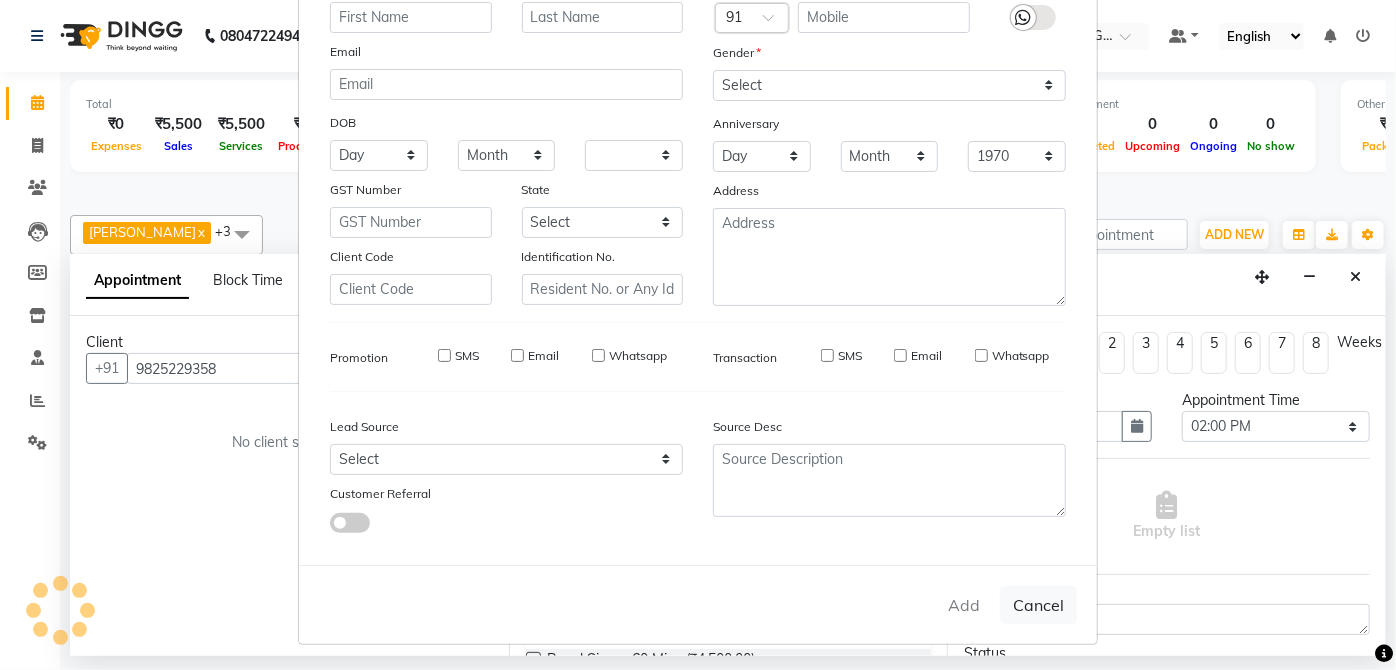 select 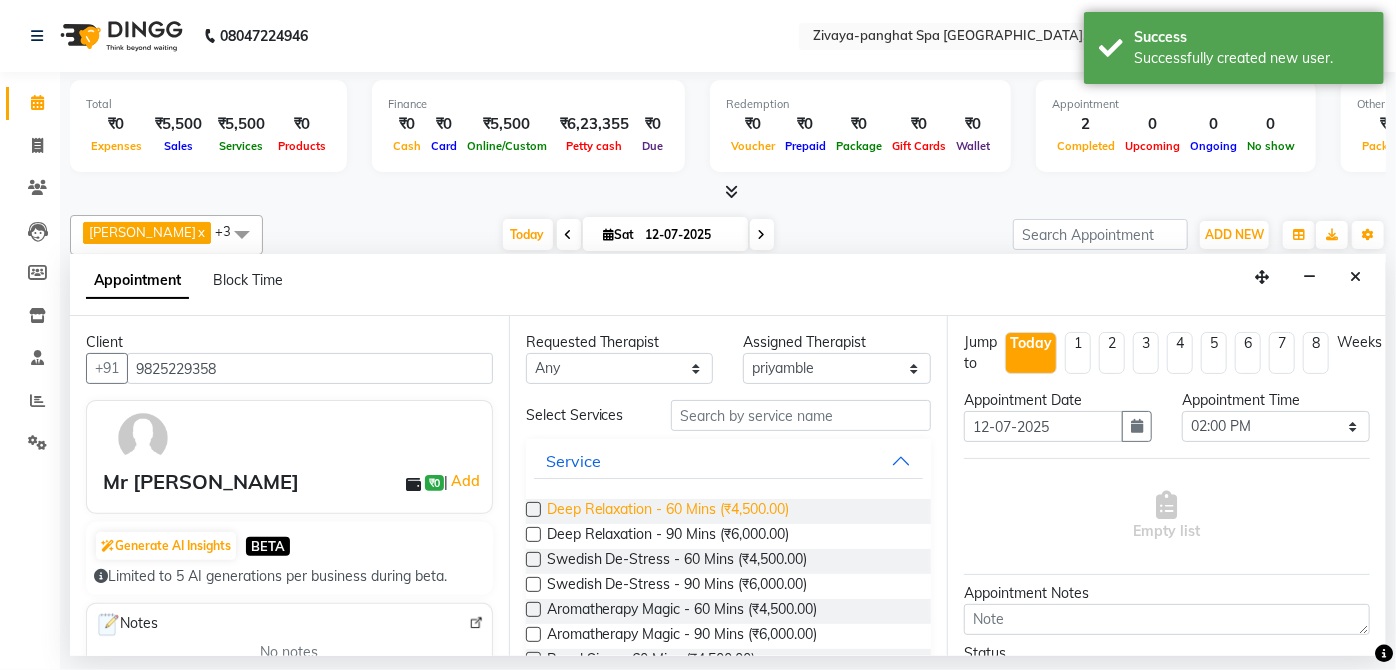 click on "Deep Relaxation - 60 Mins (₹4,500.00)" at bounding box center [668, 511] 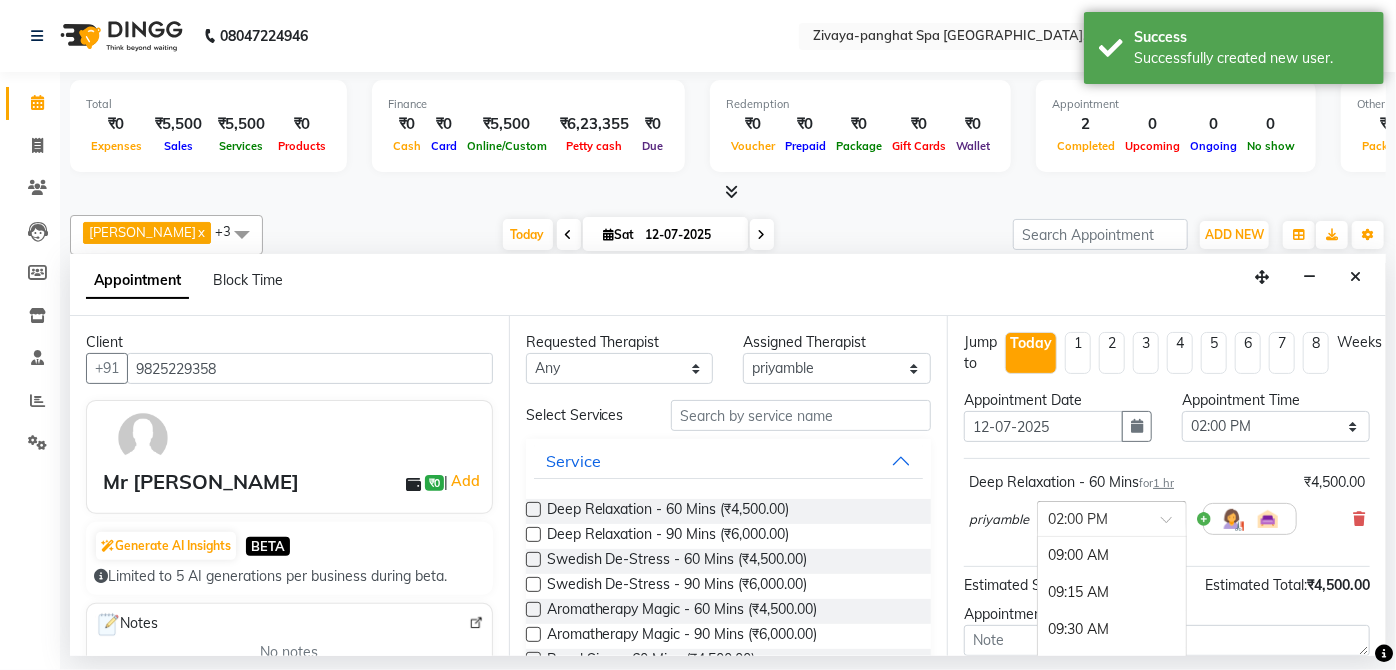 click at bounding box center (1173, 525) 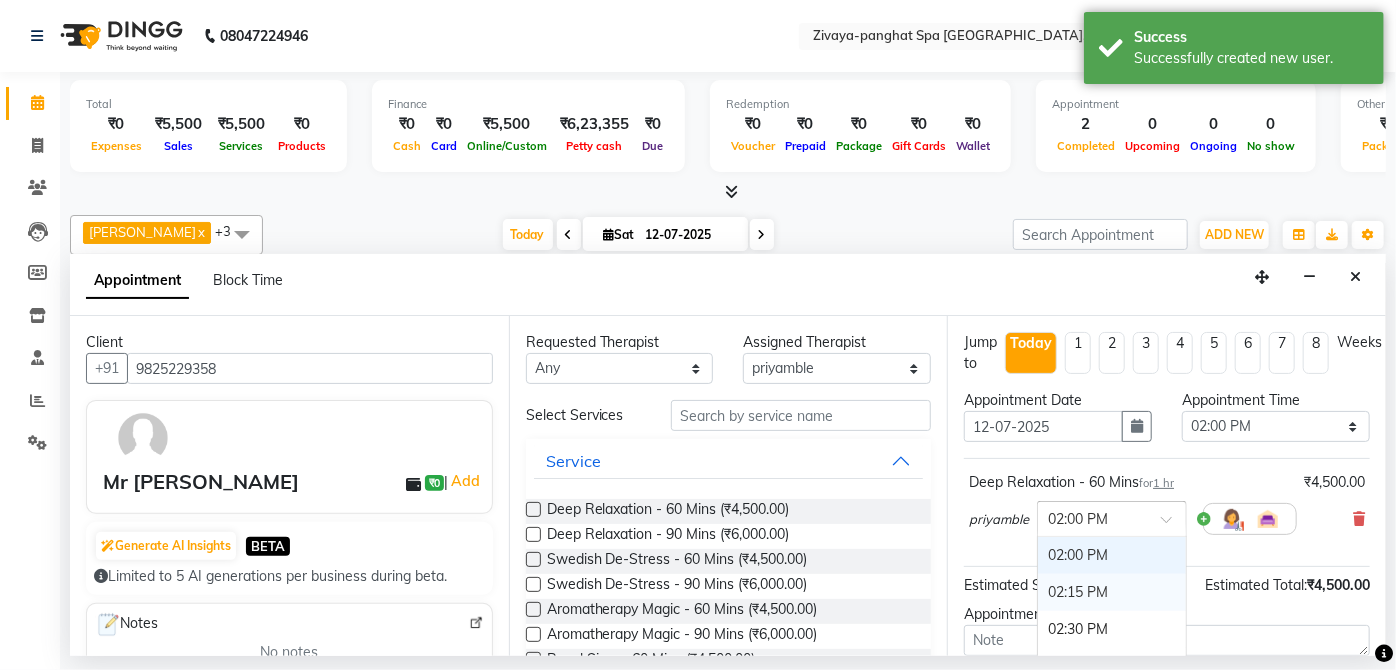 click on "02:15 PM" at bounding box center [1112, 592] 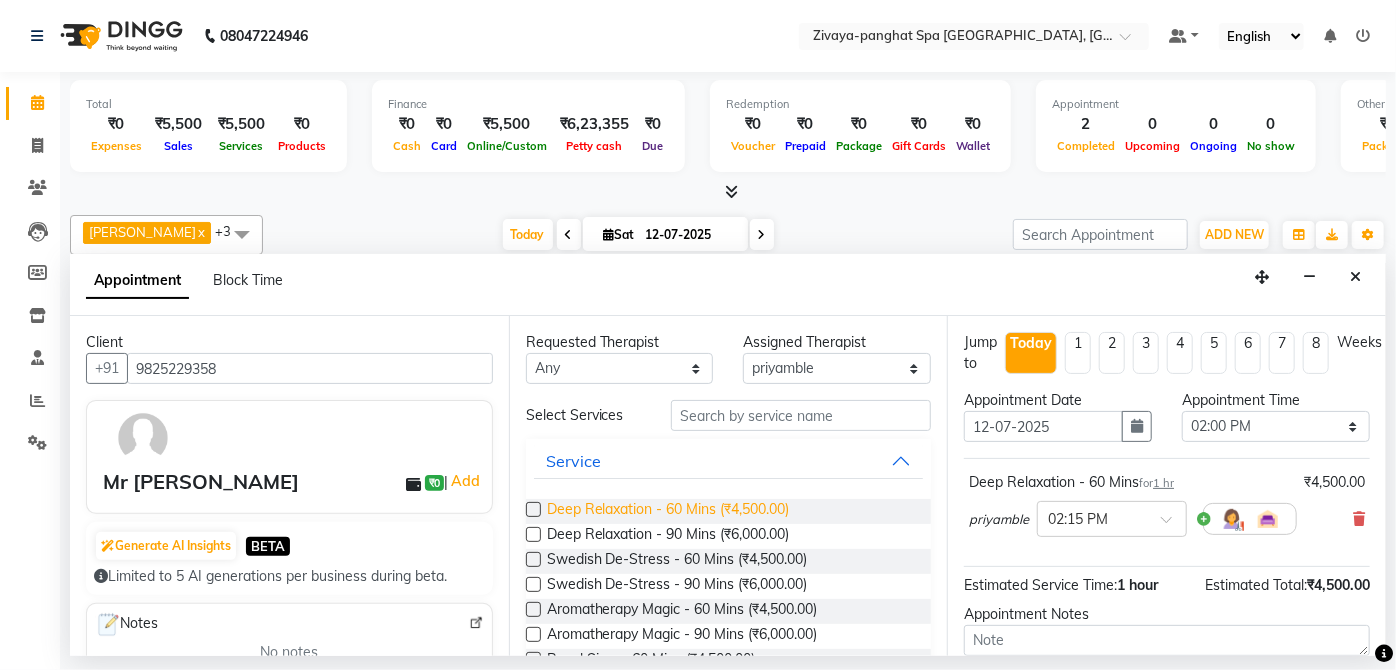 click on "Deep Relaxation - 60 Mins (₹4,500.00)" at bounding box center (668, 511) 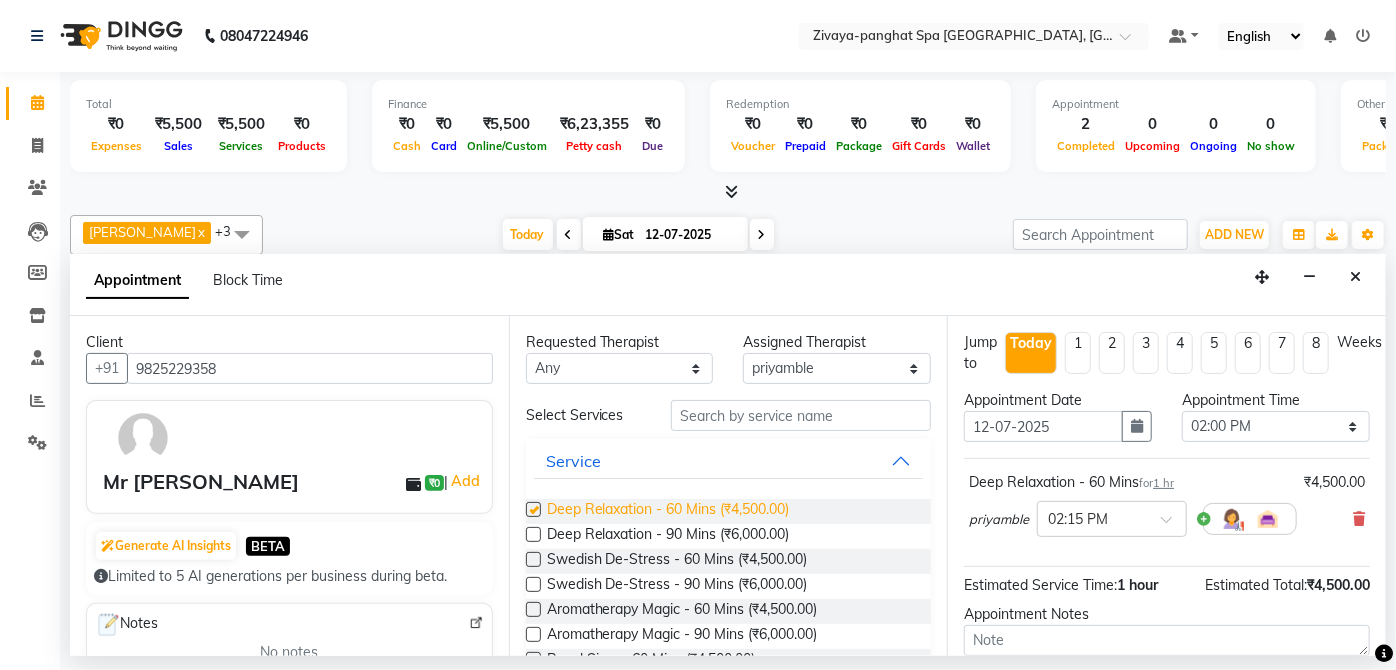 checkbox on "false" 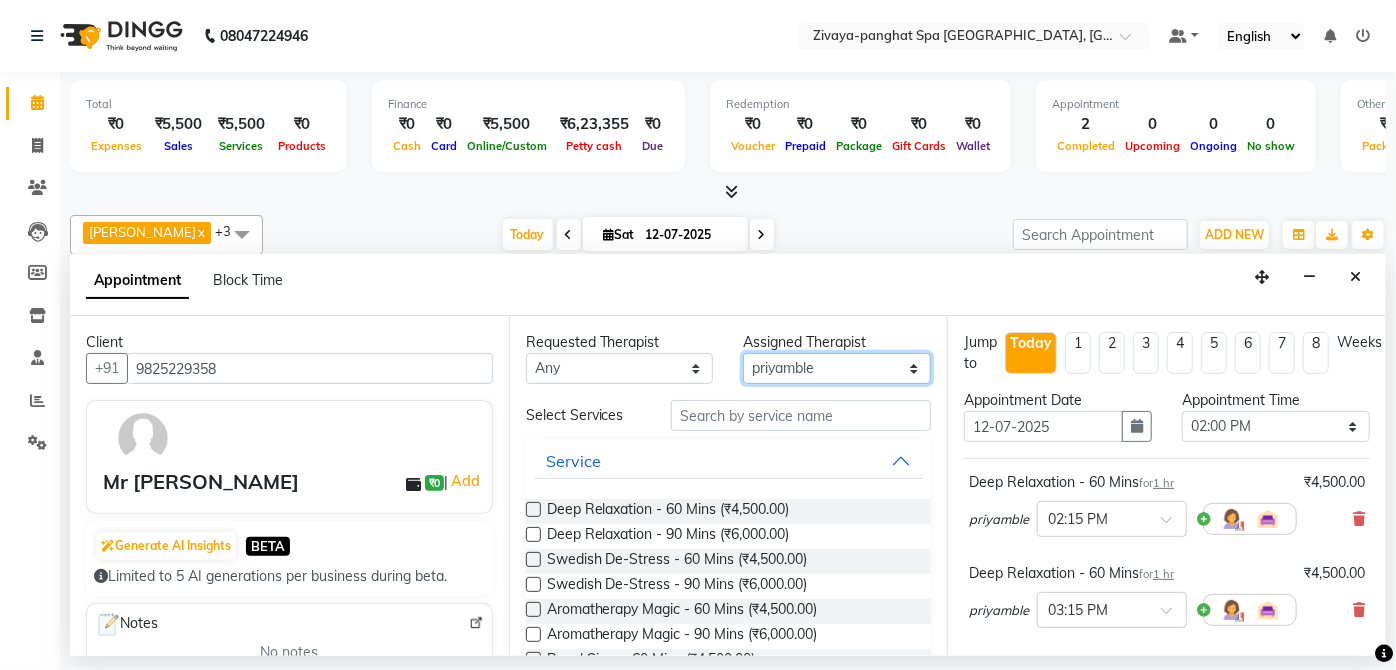 click on "Select [PERSON_NAME] priyamble [PERSON_NAME]" at bounding box center (837, 368) 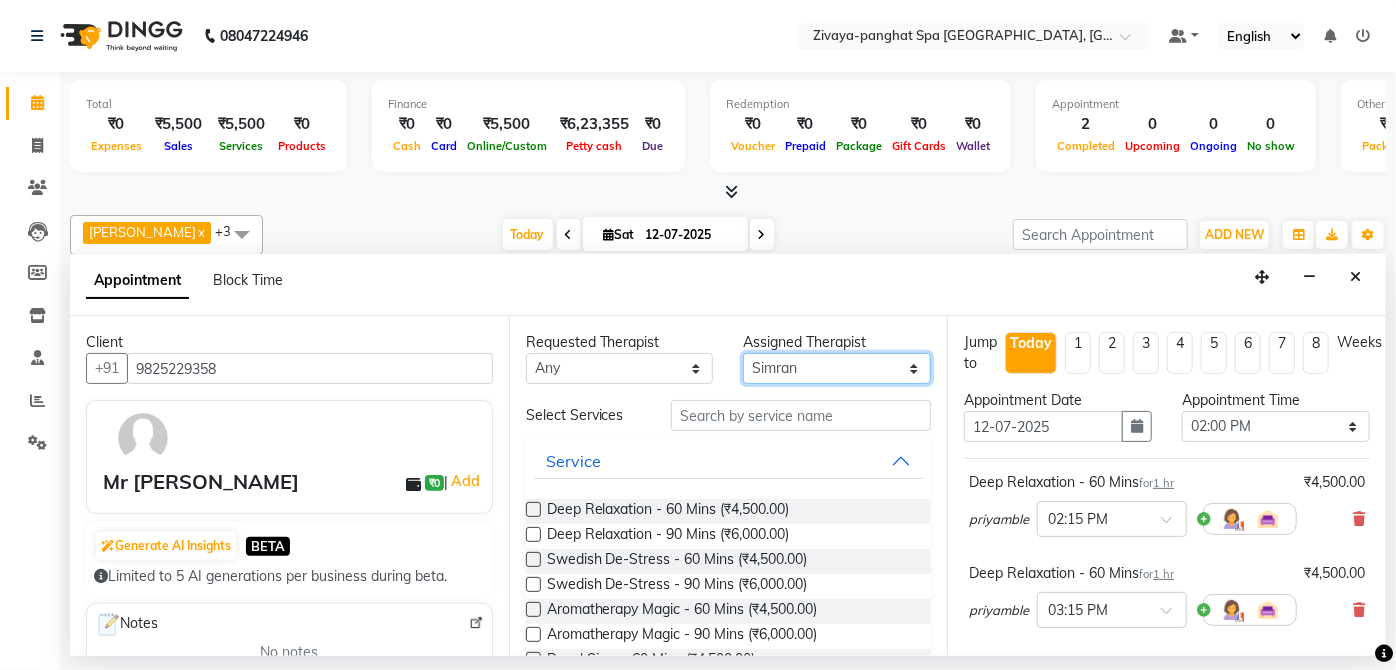 click on "Select [PERSON_NAME] priyamble [PERSON_NAME]" at bounding box center [837, 368] 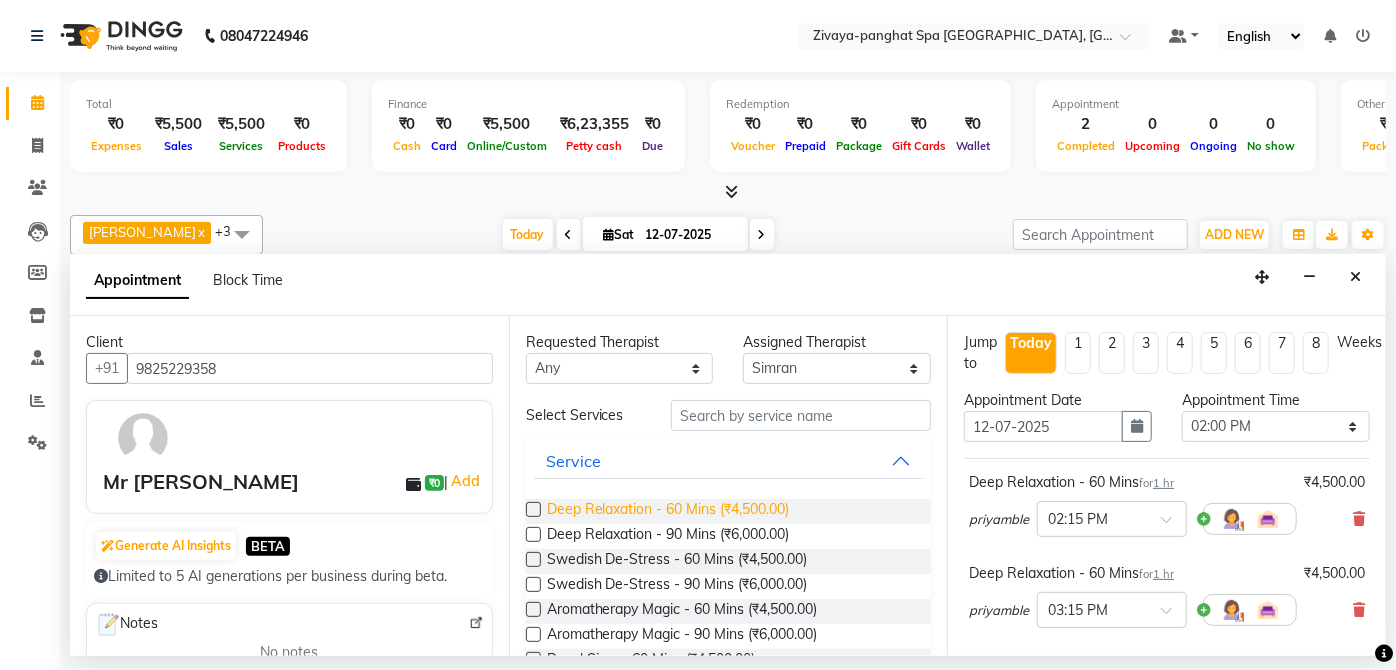 click on "Deep Relaxation - 60 Mins (₹4,500.00)" at bounding box center (668, 511) 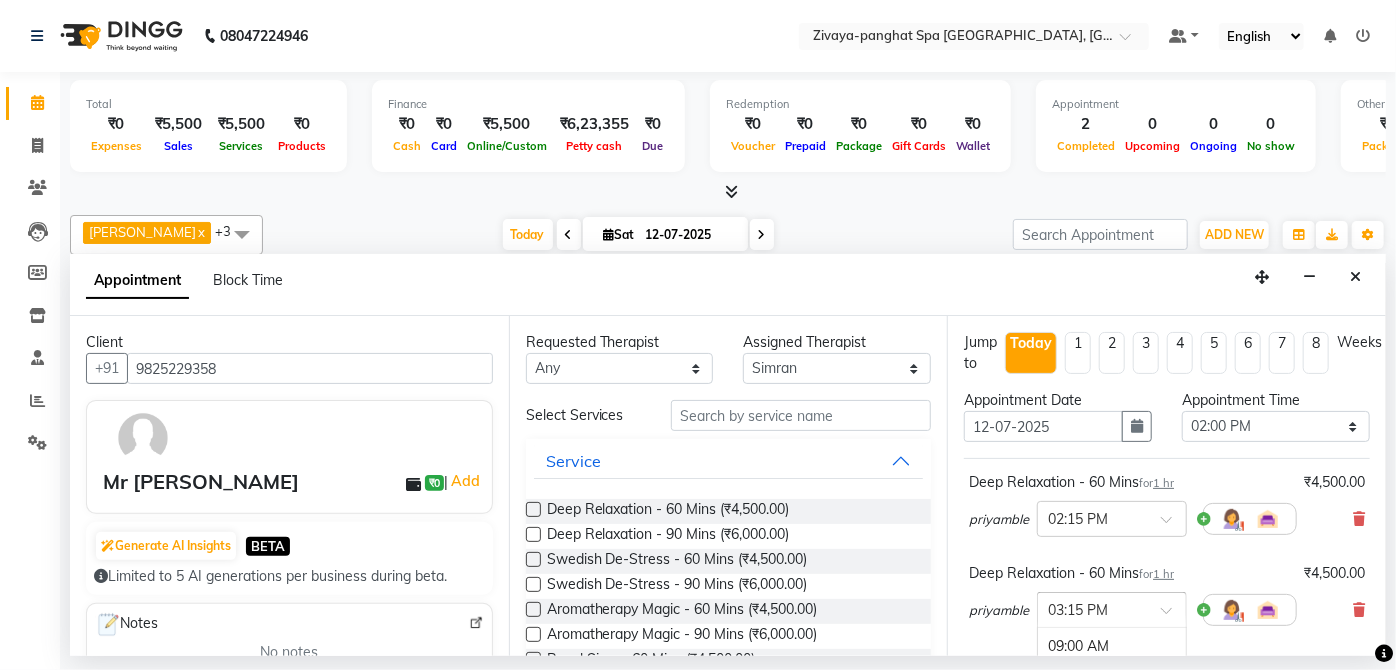 scroll, scrollTop: 925, scrollLeft: 0, axis: vertical 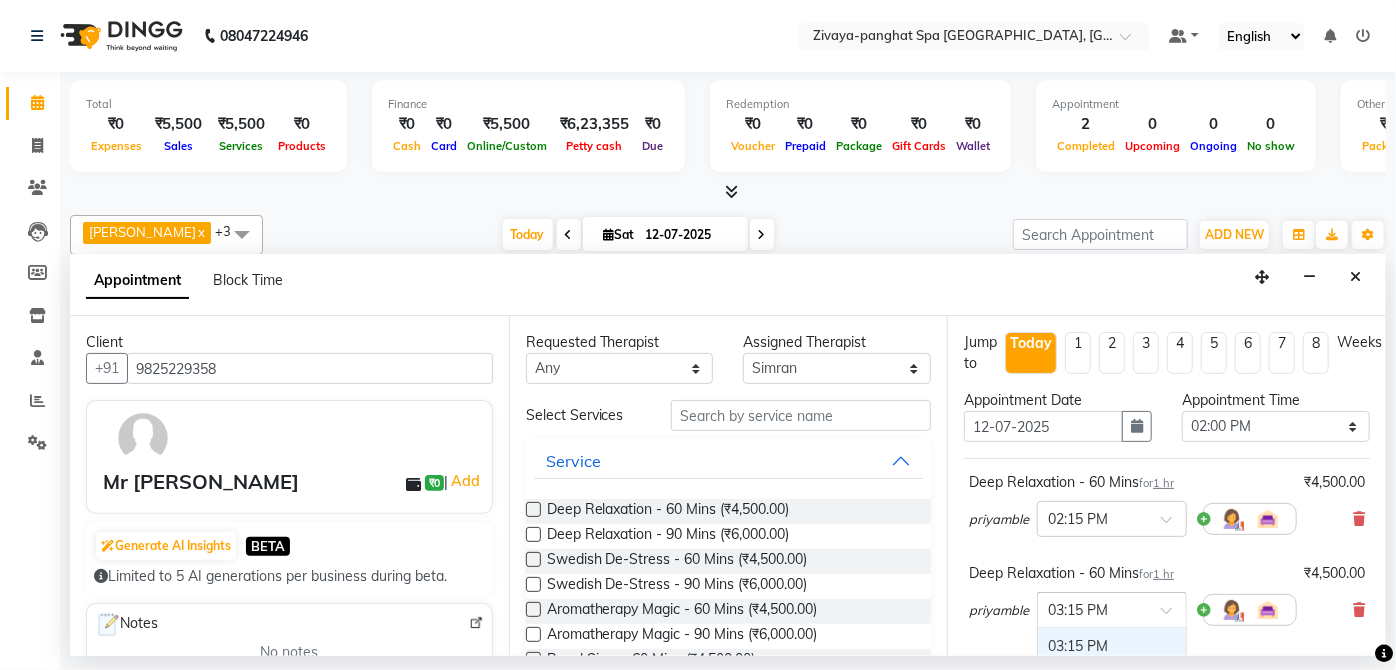click at bounding box center (1173, 616) 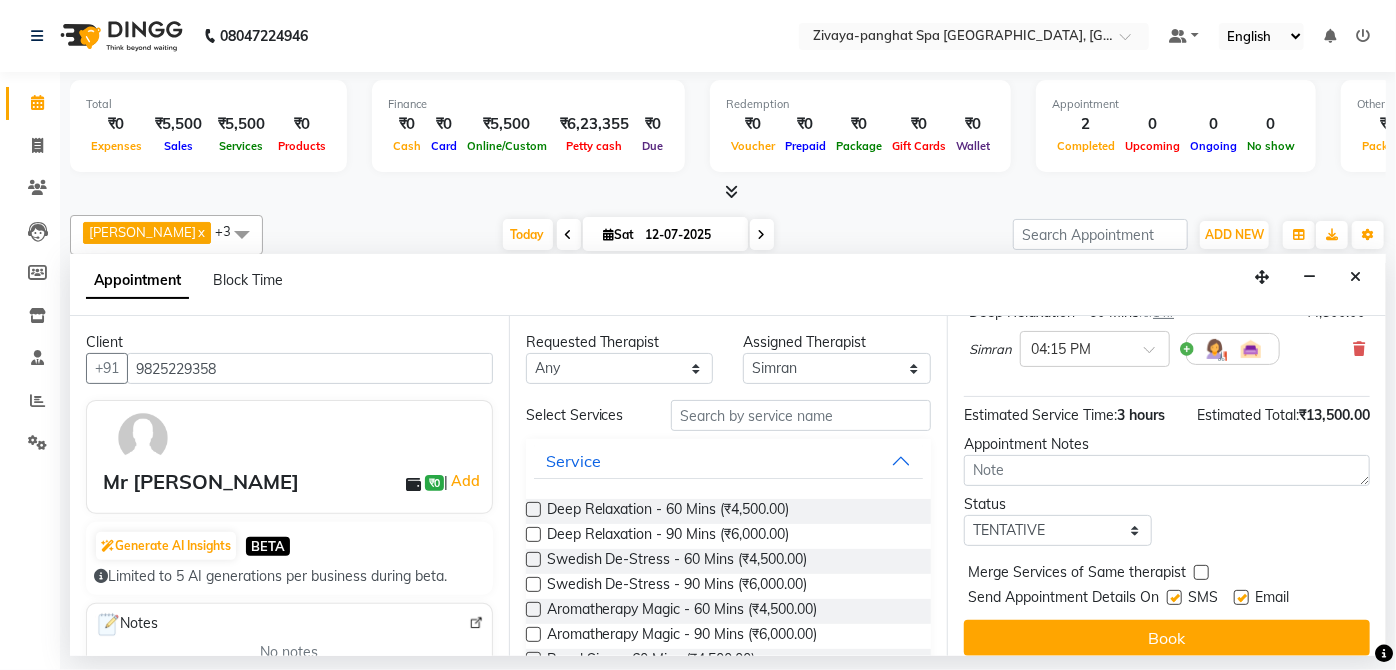 scroll, scrollTop: 365, scrollLeft: 0, axis: vertical 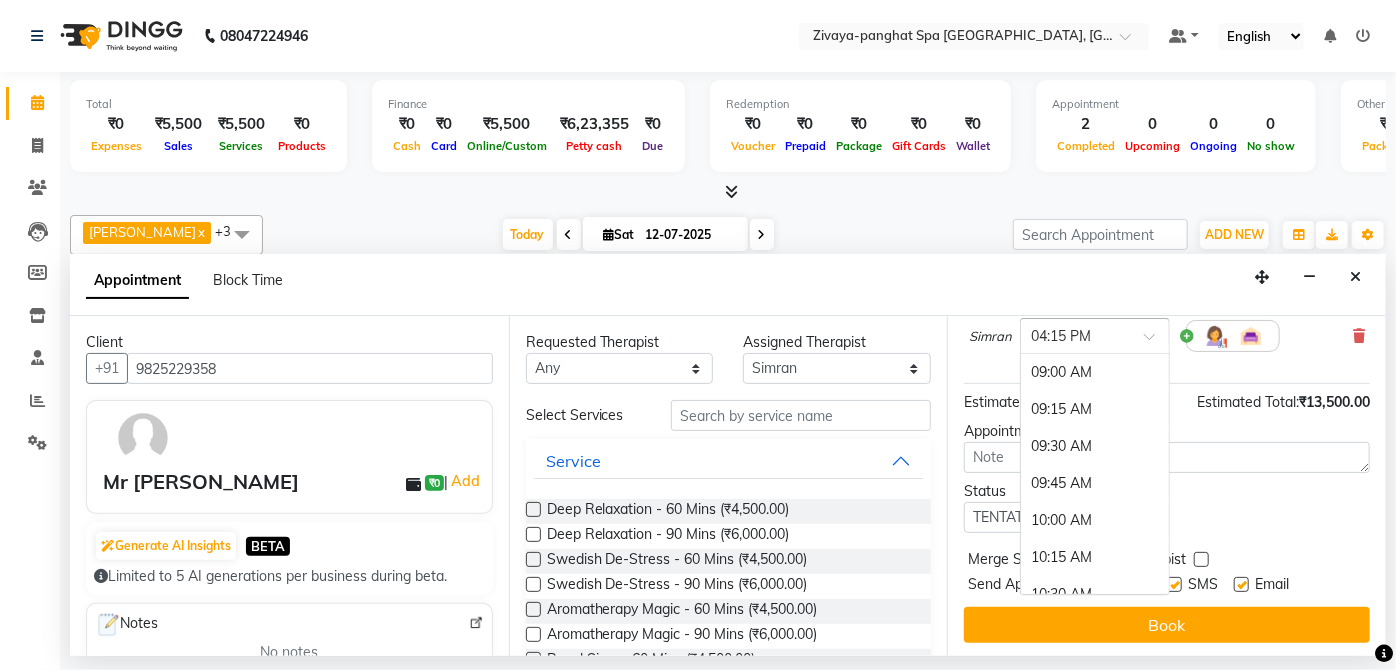 click at bounding box center (1156, 342) 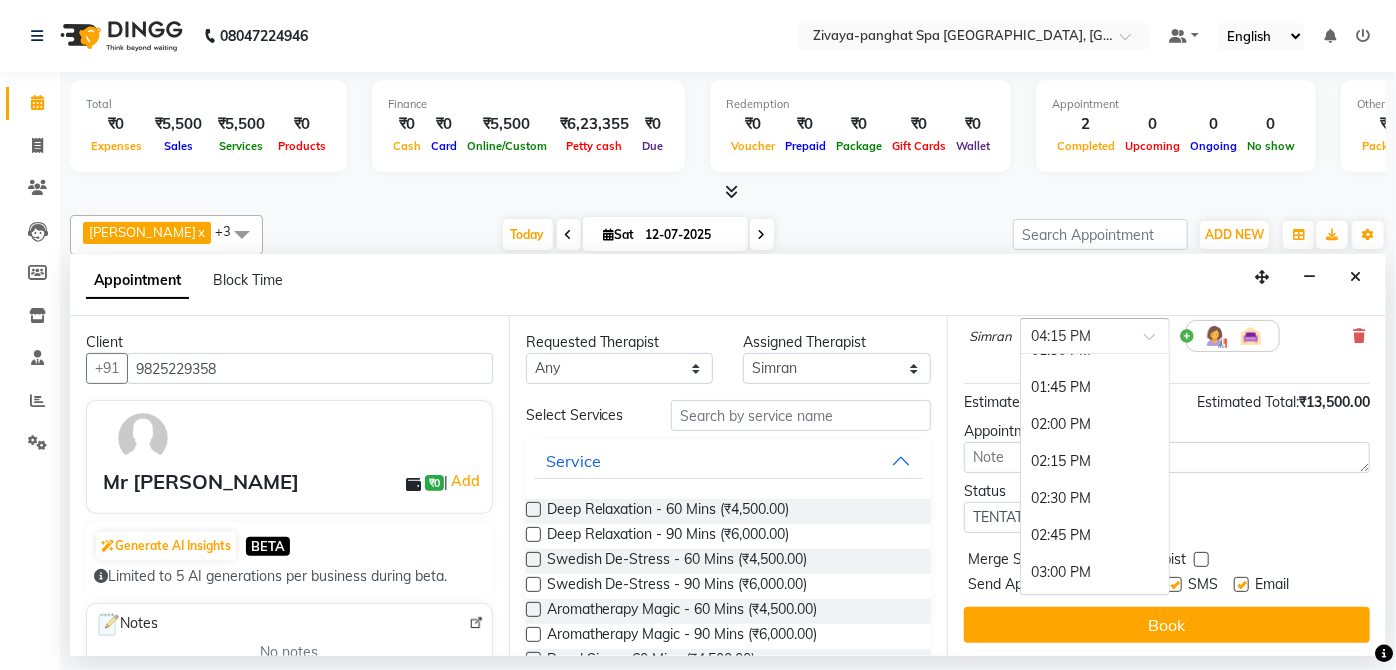 scroll, scrollTop: 672, scrollLeft: 0, axis: vertical 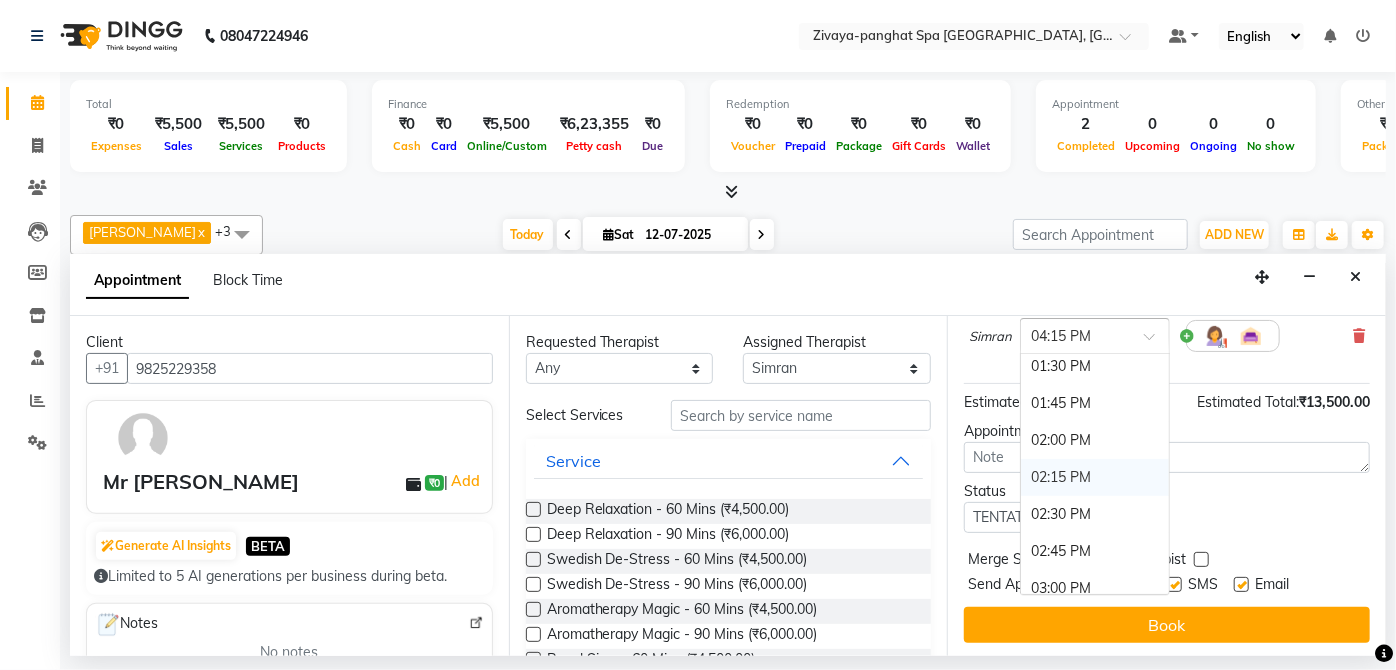 click on "02:15 PM" at bounding box center (1095, 477) 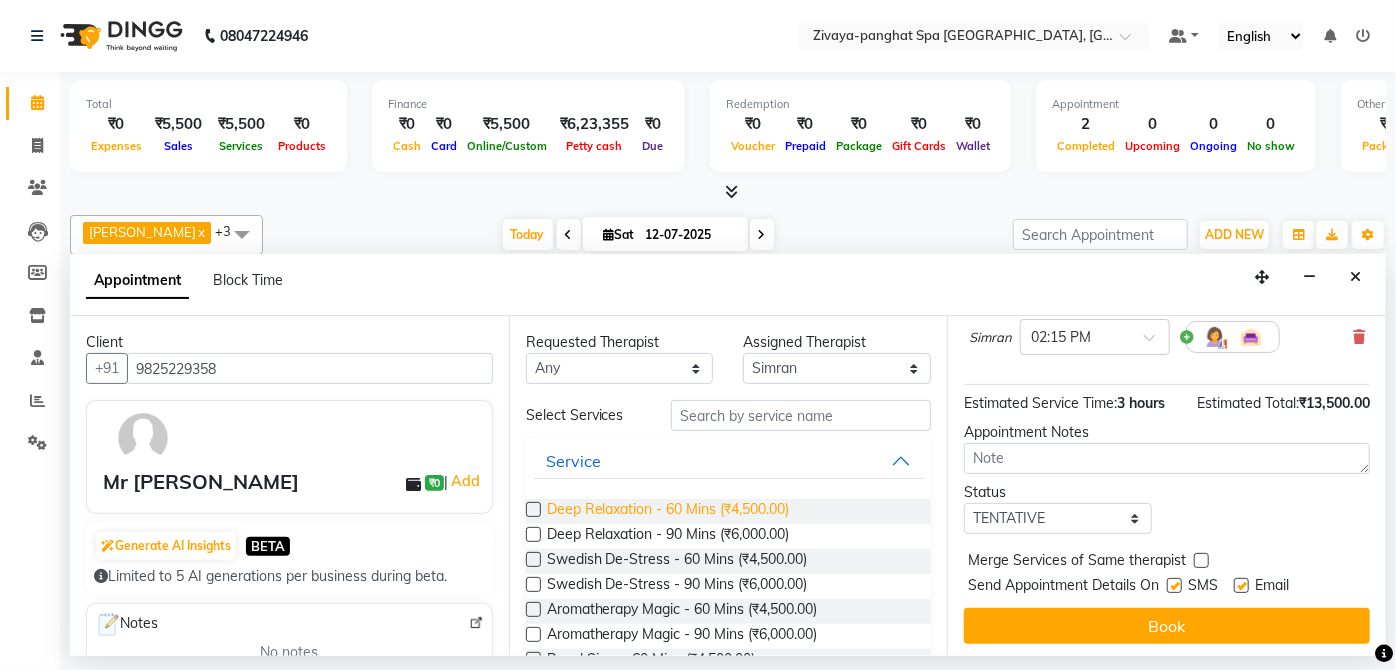 click on "Deep Relaxation - 60 Mins (₹4,500.00)" at bounding box center [668, 511] 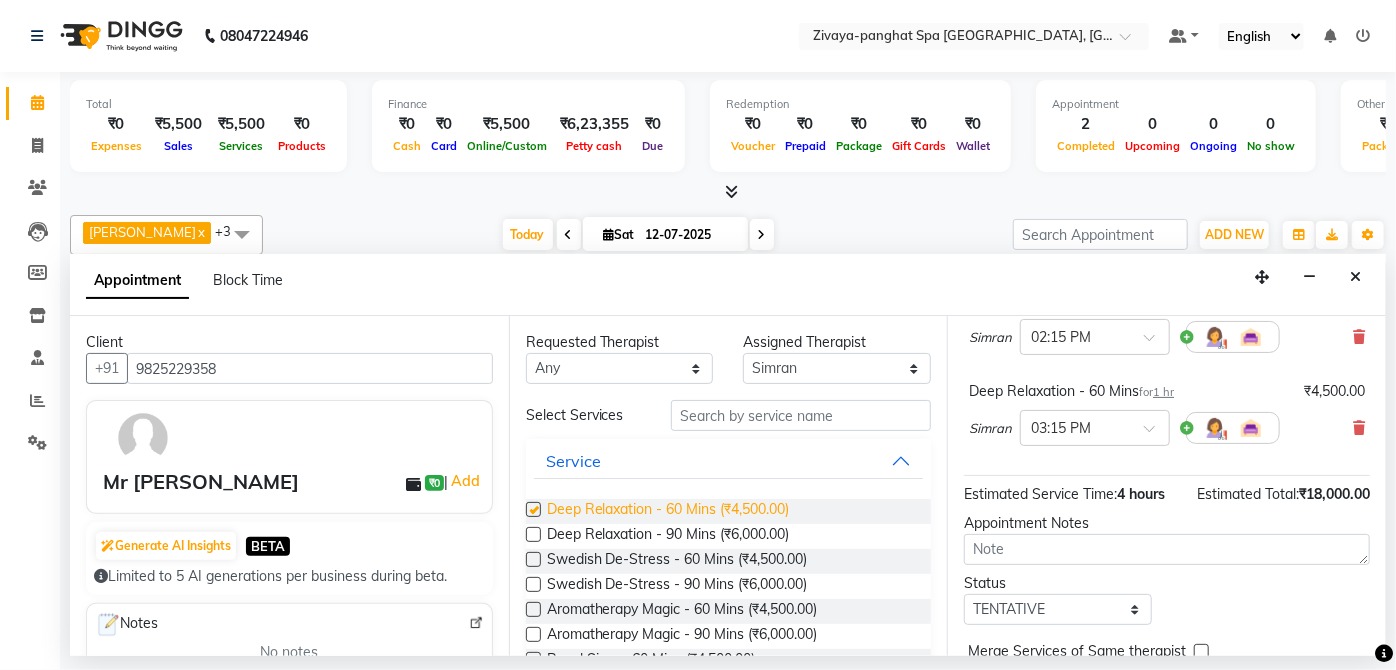 checkbox on "false" 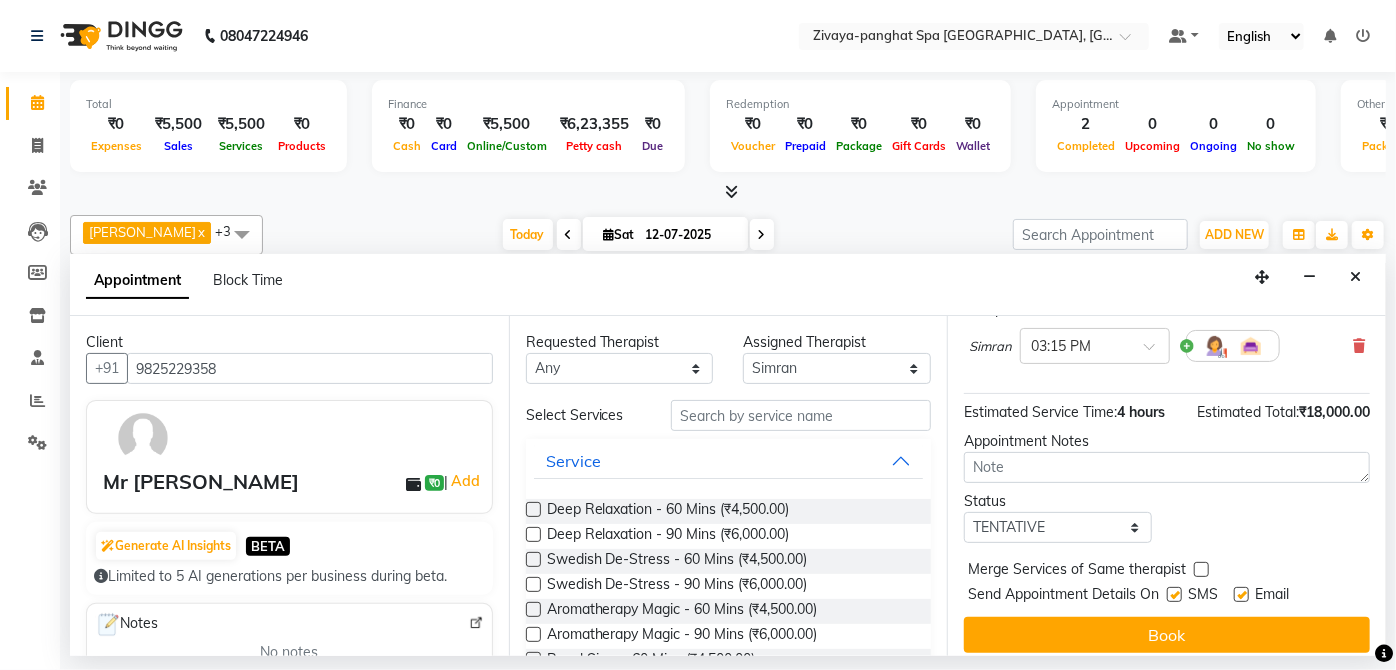 scroll, scrollTop: 478, scrollLeft: 0, axis: vertical 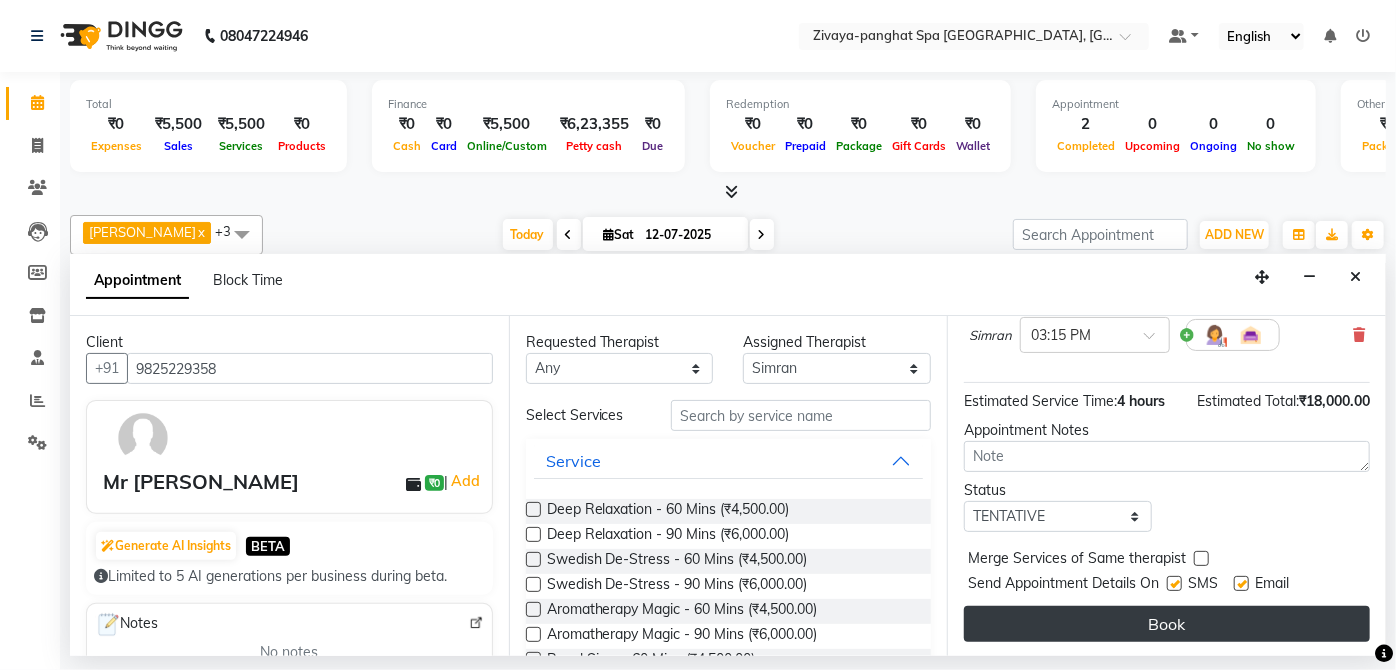 click on "Book" at bounding box center (1167, 624) 